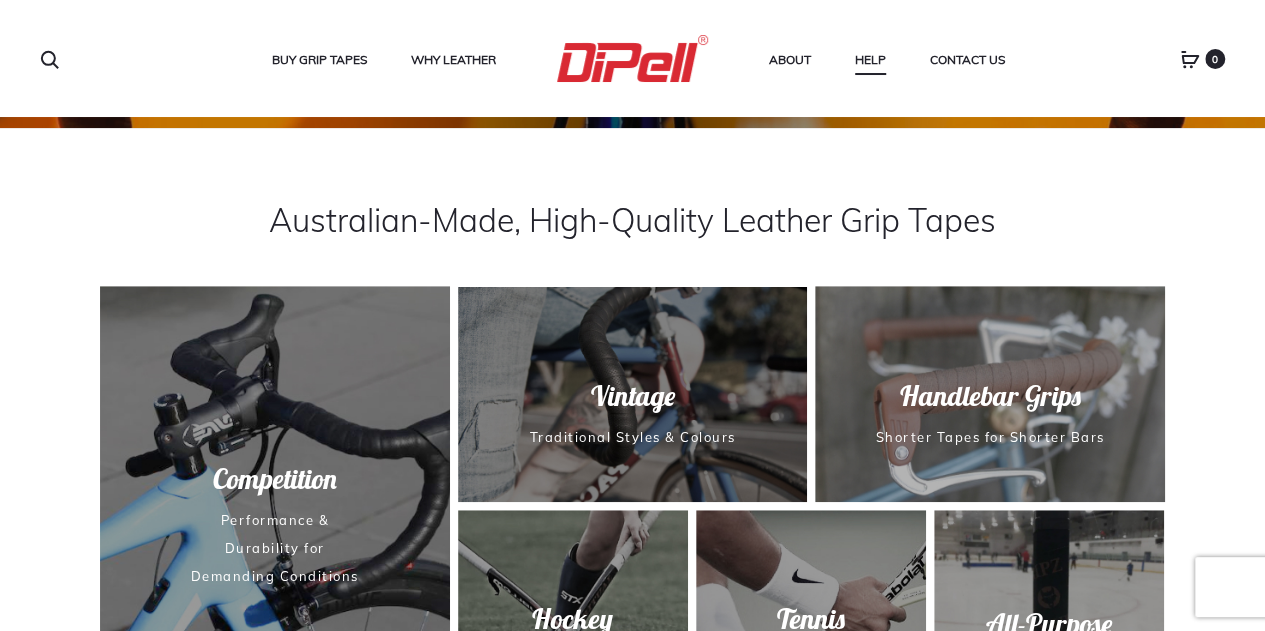 scroll, scrollTop: 387, scrollLeft: 0, axis: vertical 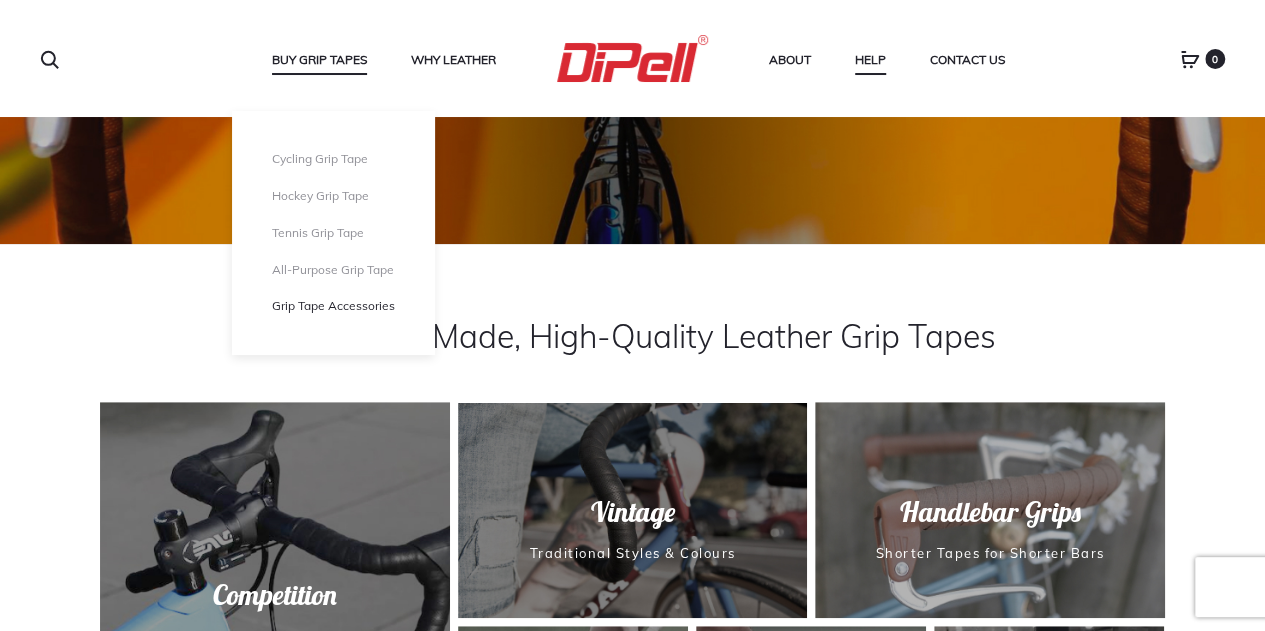click on "Grip Tape Accessories" at bounding box center [333, 306] 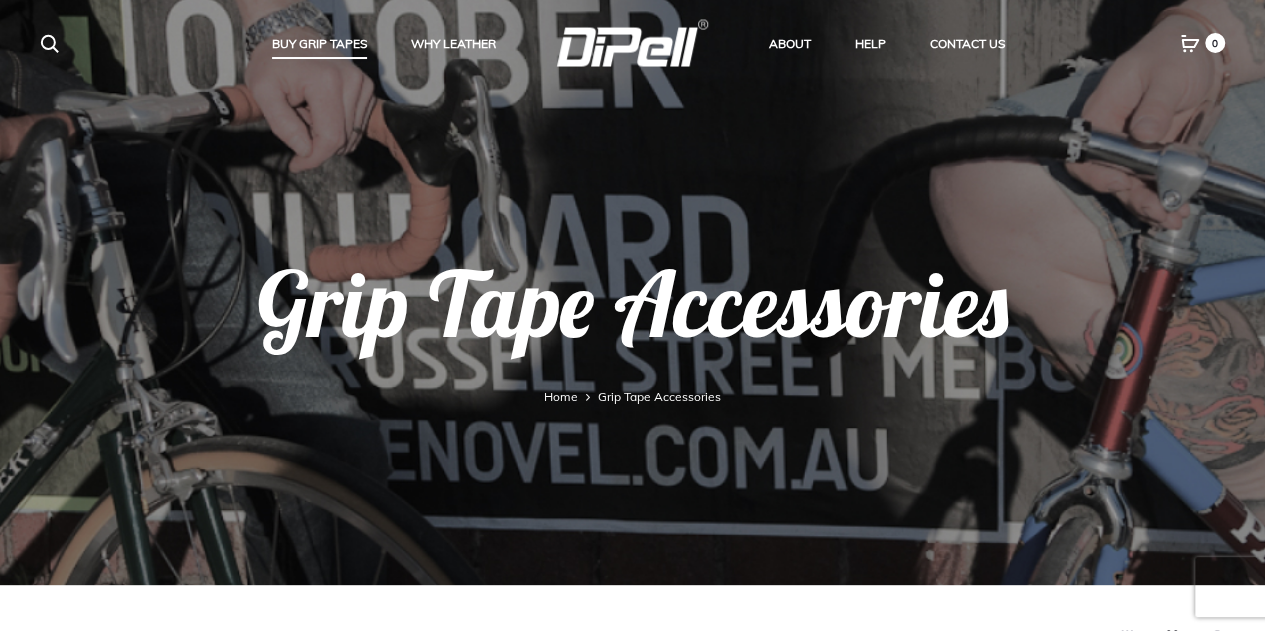 scroll, scrollTop: 0, scrollLeft: 0, axis: both 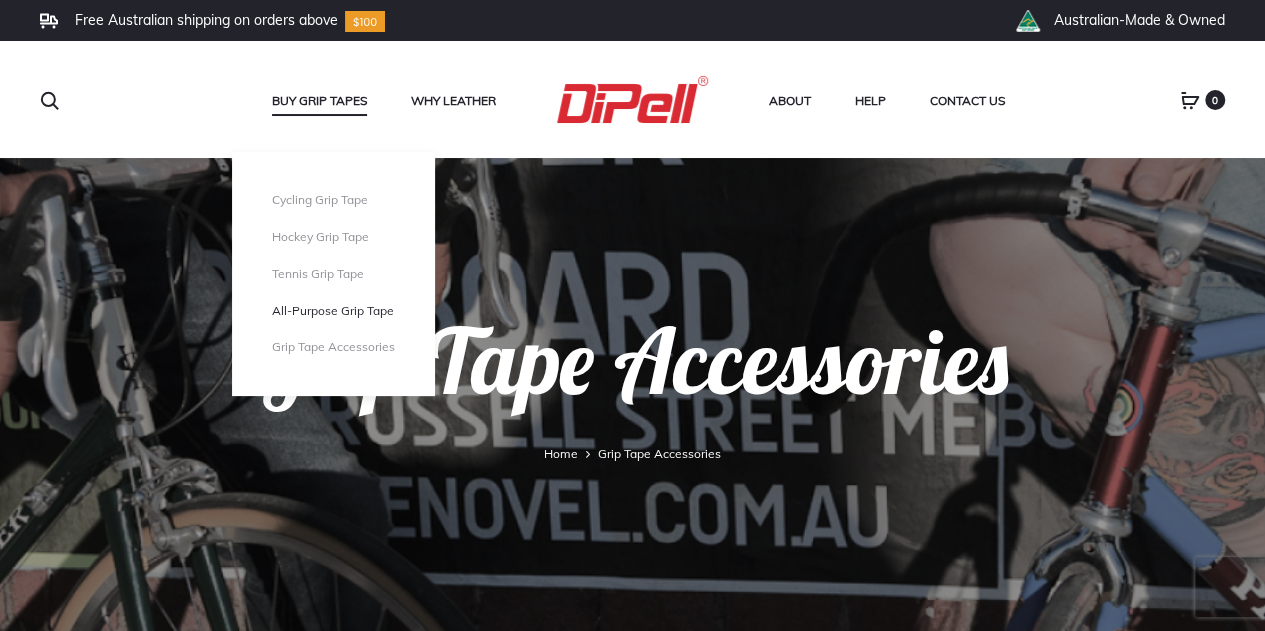 click on "All-Purpose Grip Tape" at bounding box center (333, 311) 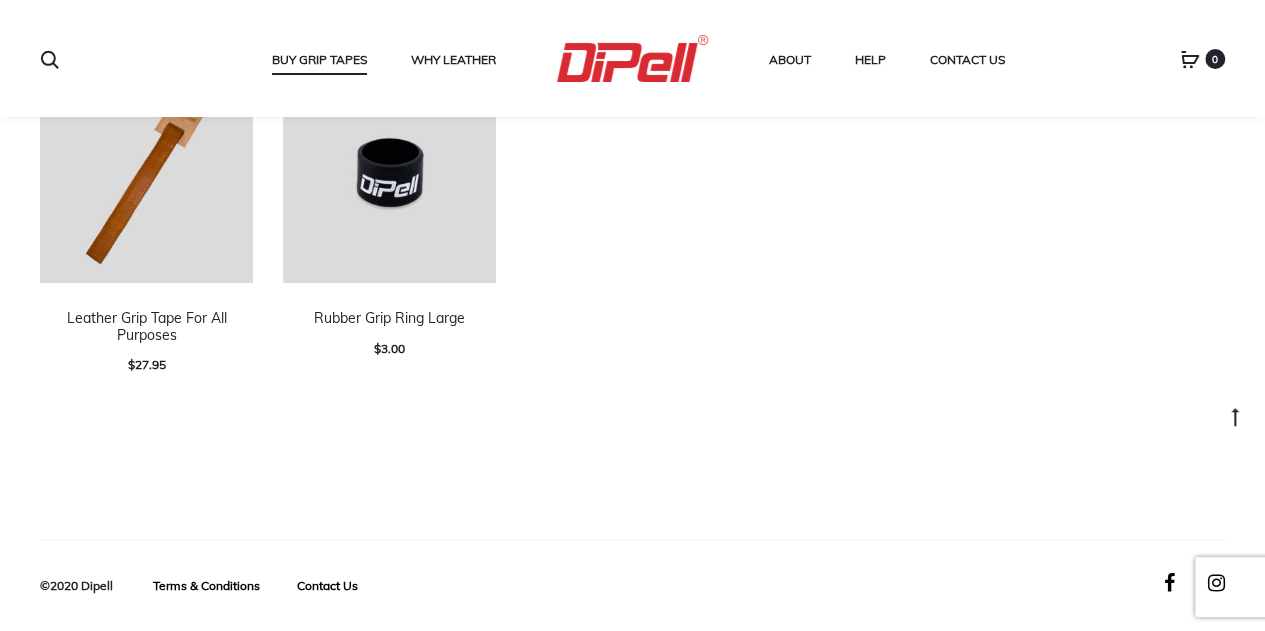 scroll, scrollTop: 611, scrollLeft: 0, axis: vertical 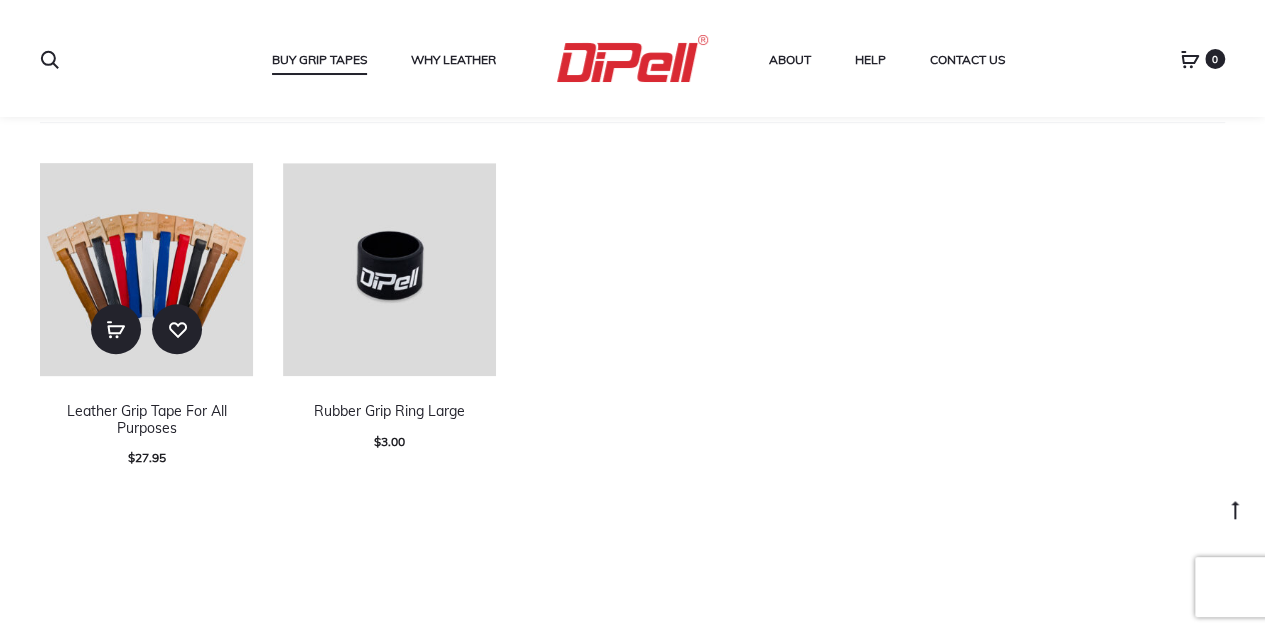 click at bounding box center (146, 269) 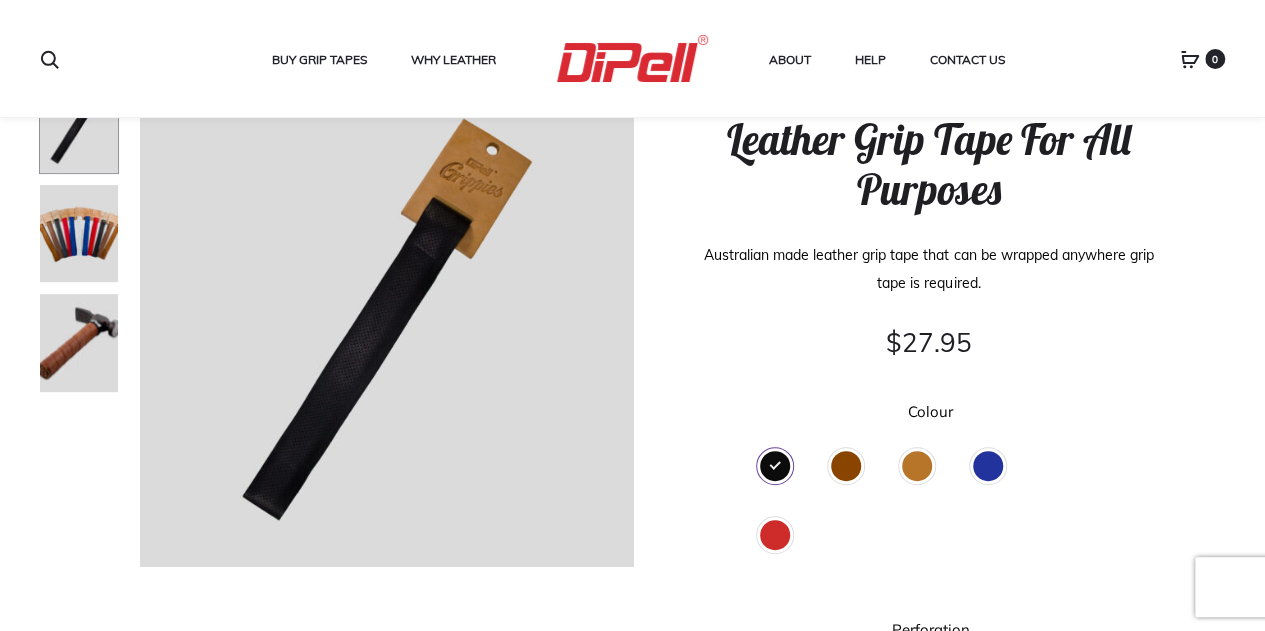 scroll, scrollTop: 154, scrollLeft: 0, axis: vertical 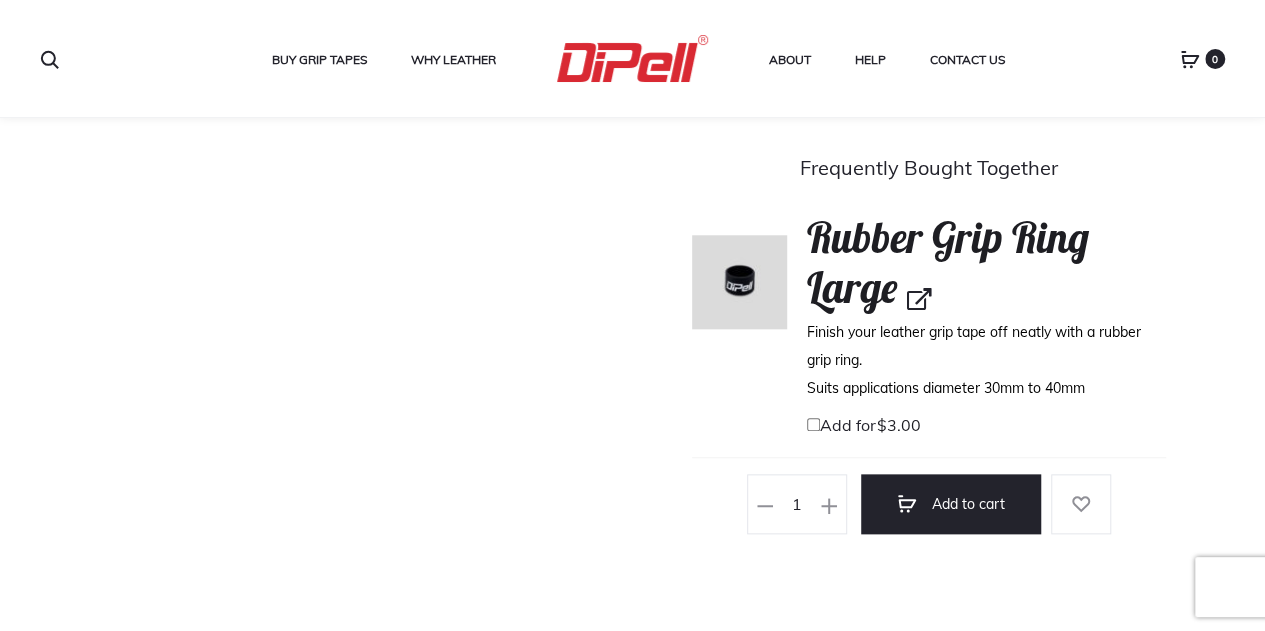 click on "Leather Grip Tape For All Purposes quantity
1
— OR —
Add to cart
Add to wishlist" 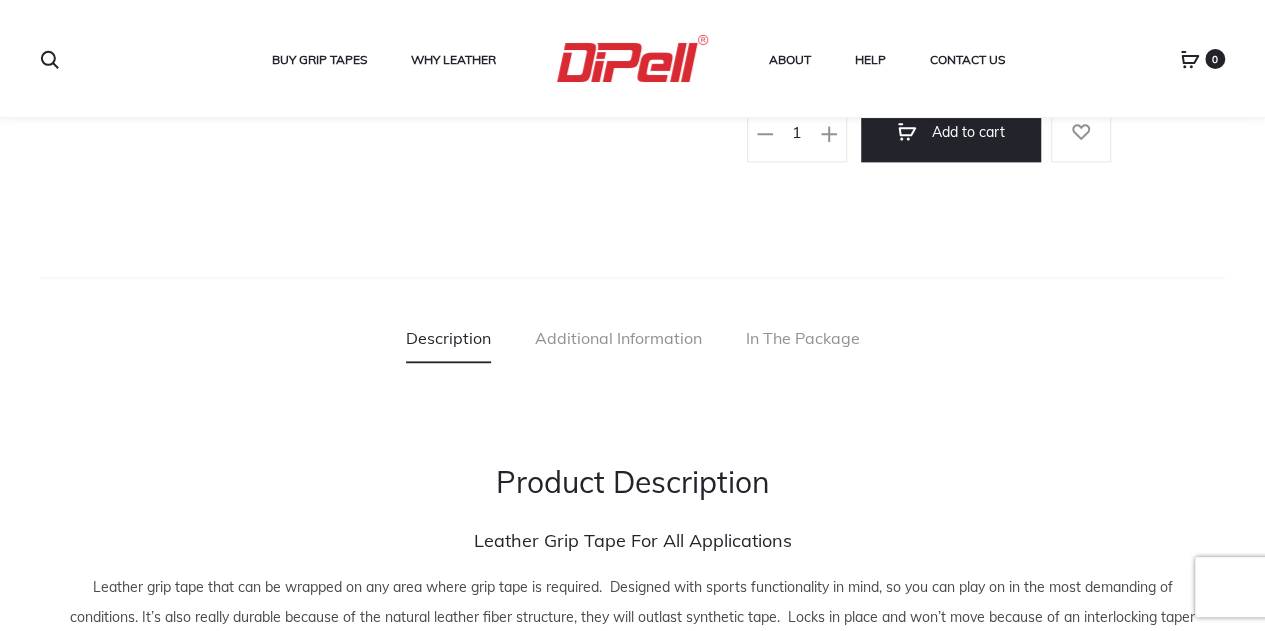 scroll, scrollTop: 1258, scrollLeft: 0, axis: vertical 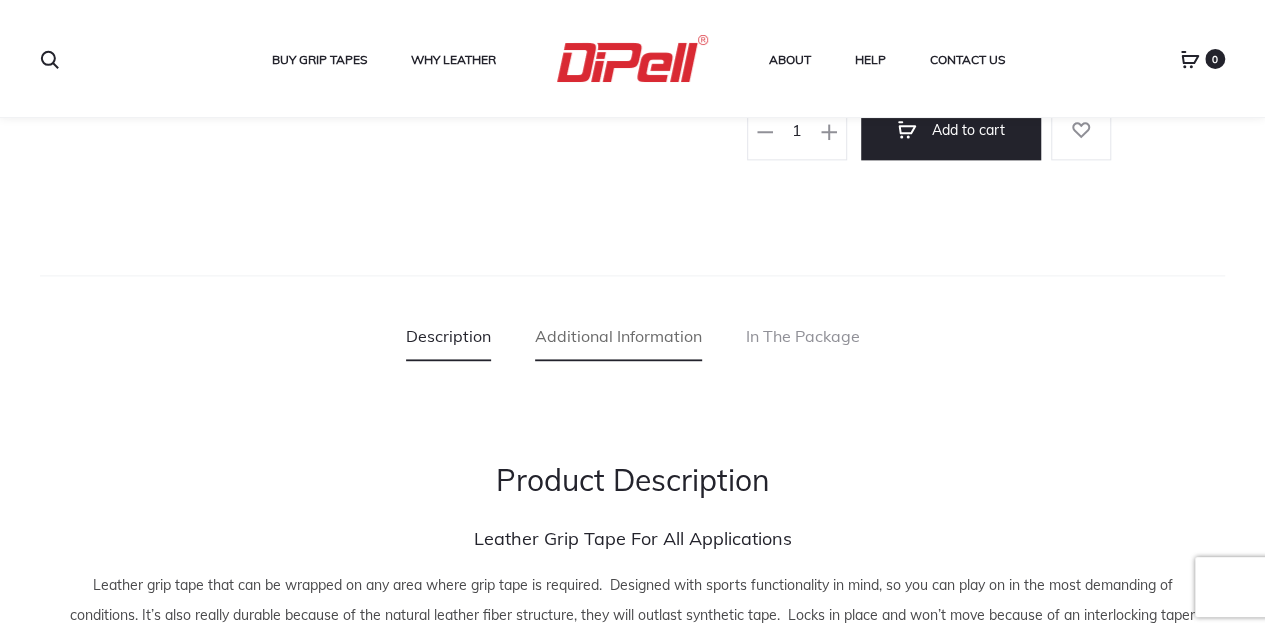 click on "Additional Information" at bounding box center [618, 336] 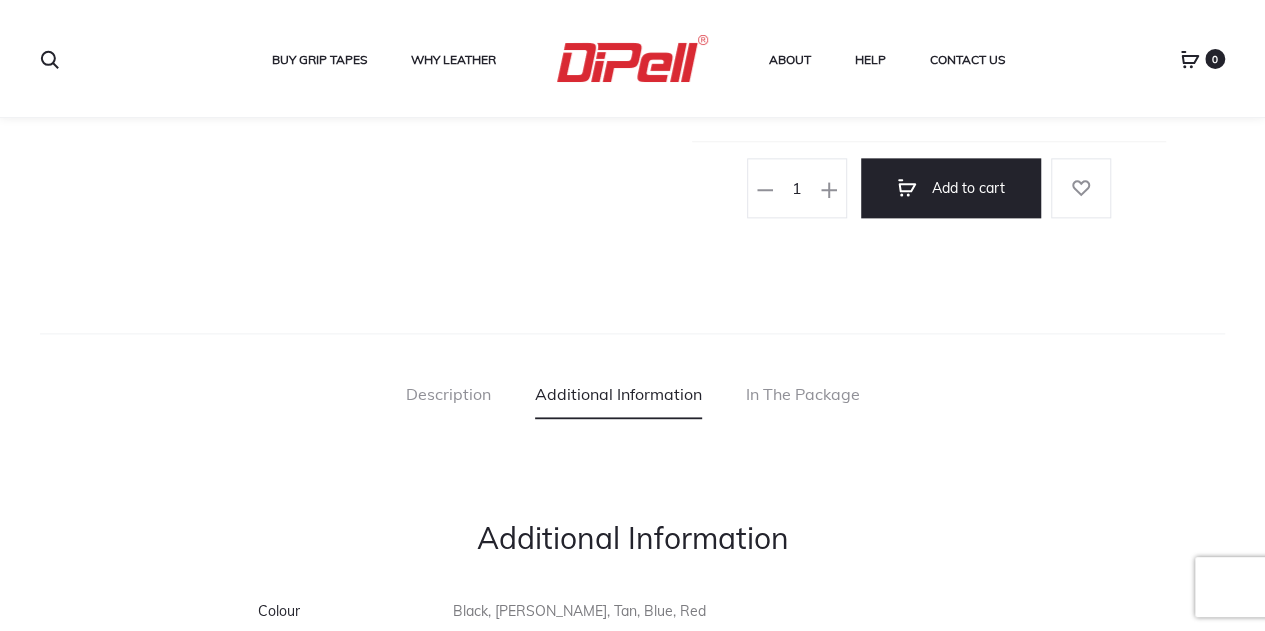 scroll, scrollTop: 1172, scrollLeft: 0, axis: vertical 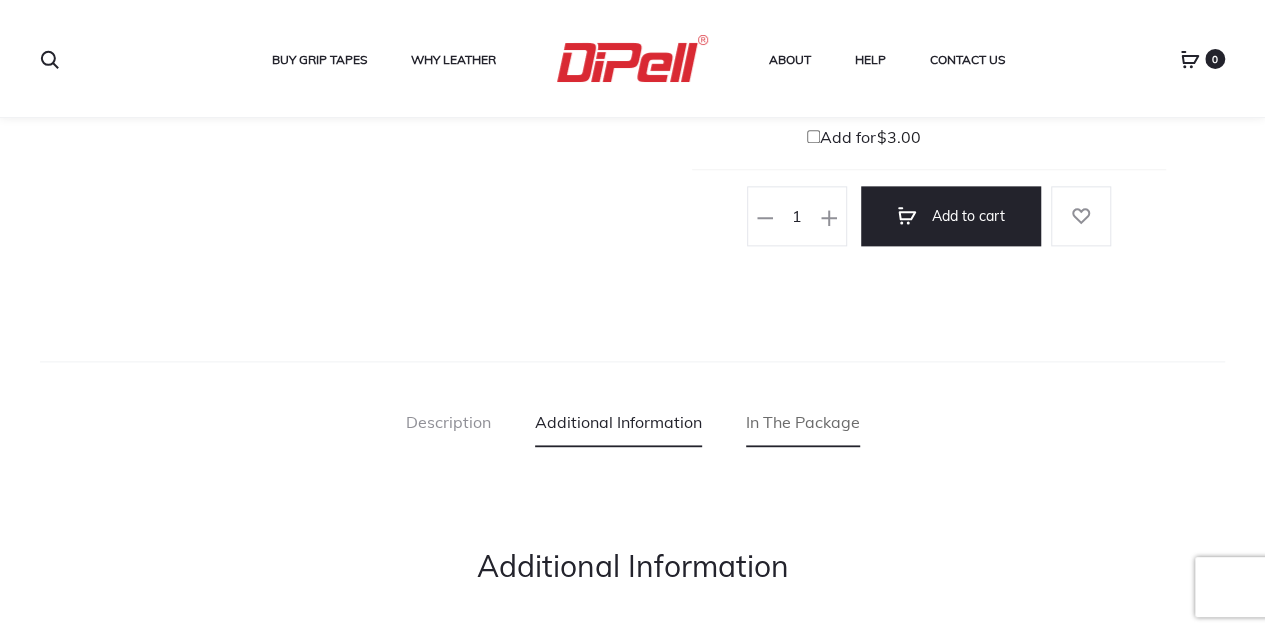 click on "In The Package" at bounding box center [803, 422] 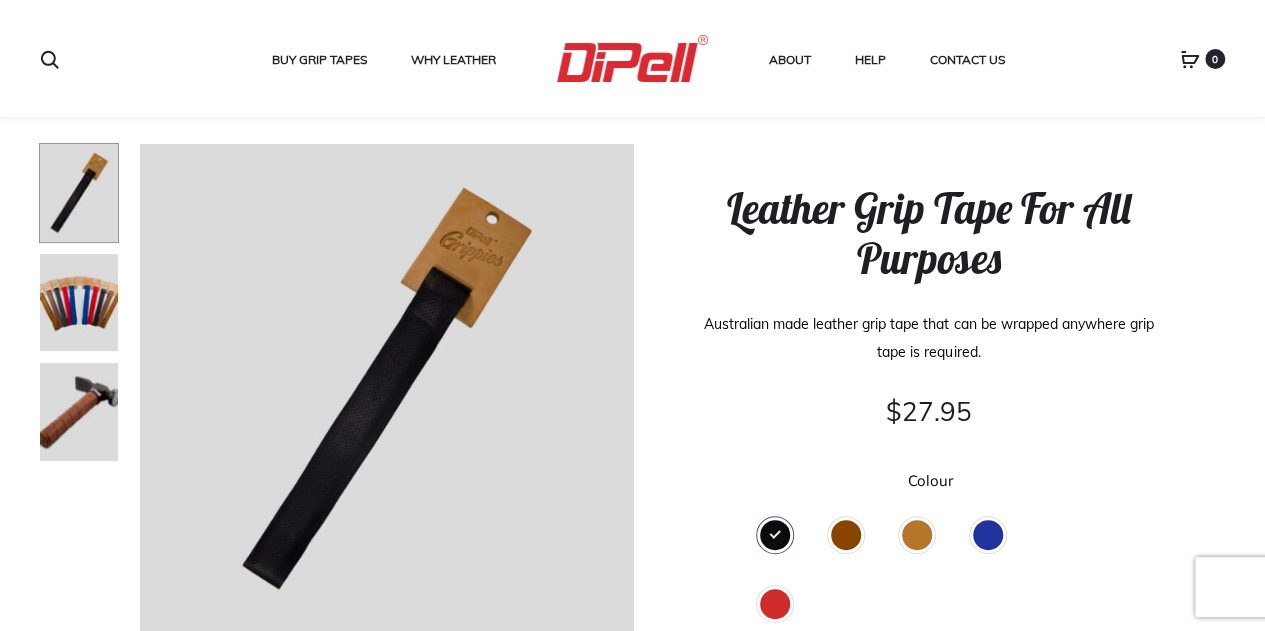 scroll, scrollTop: 86, scrollLeft: 0, axis: vertical 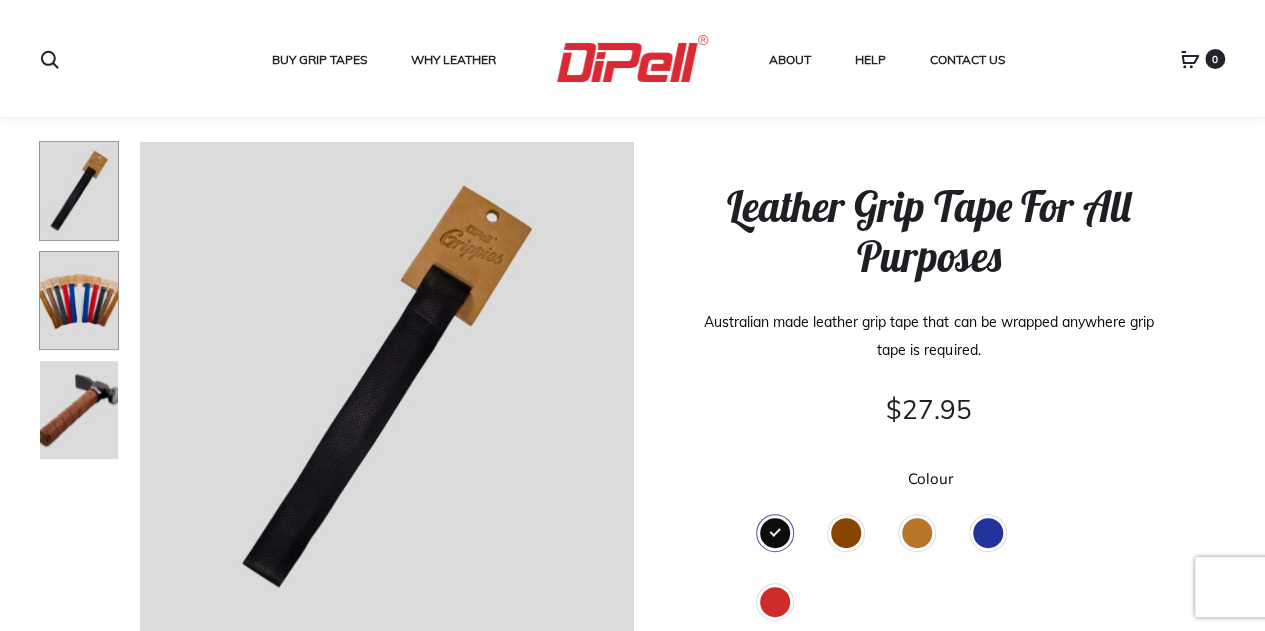 click at bounding box center (79, 301) 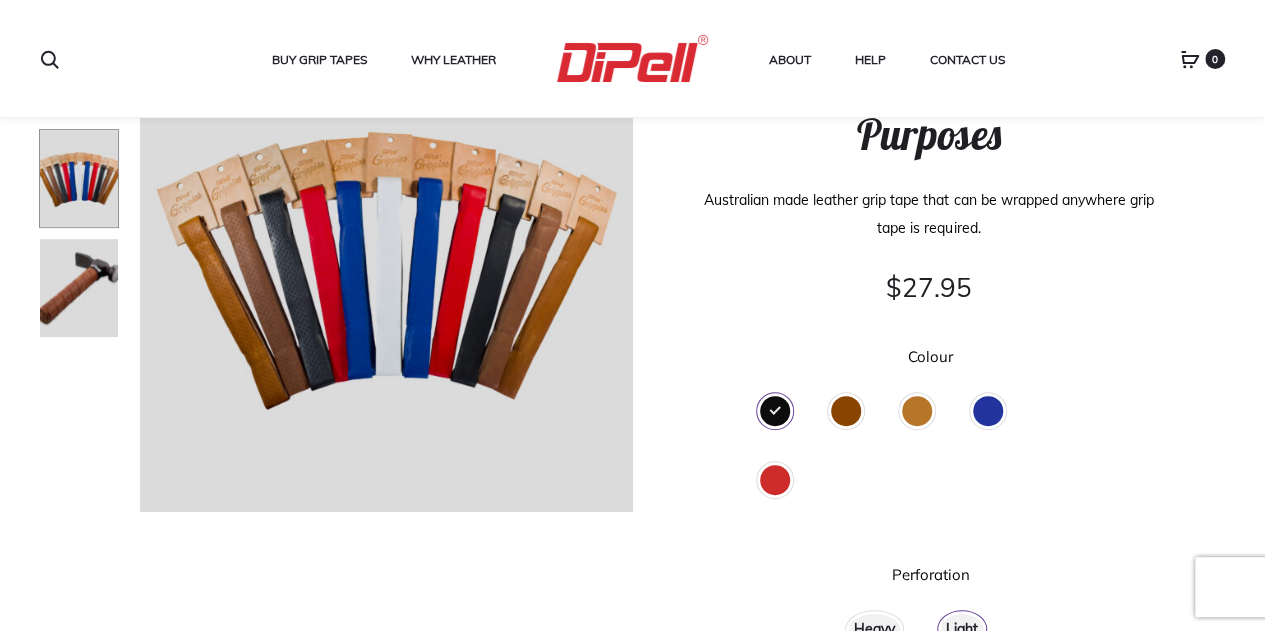 scroll, scrollTop: 208, scrollLeft: 0, axis: vertical 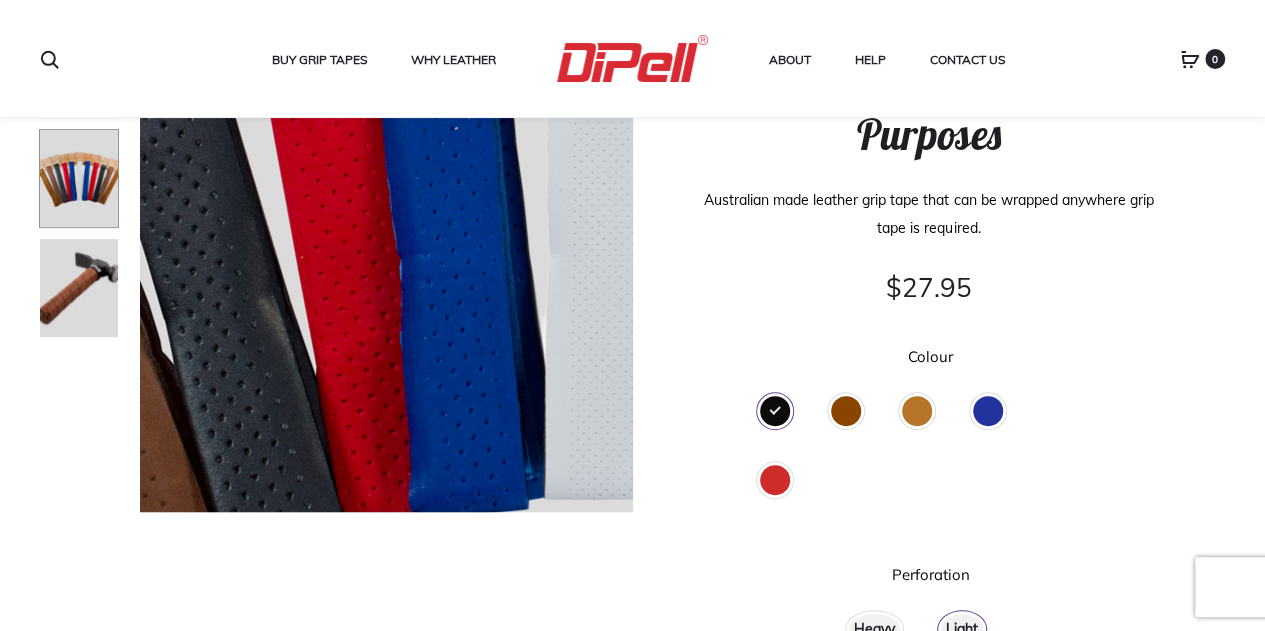 click at bounding box center (598, -35) 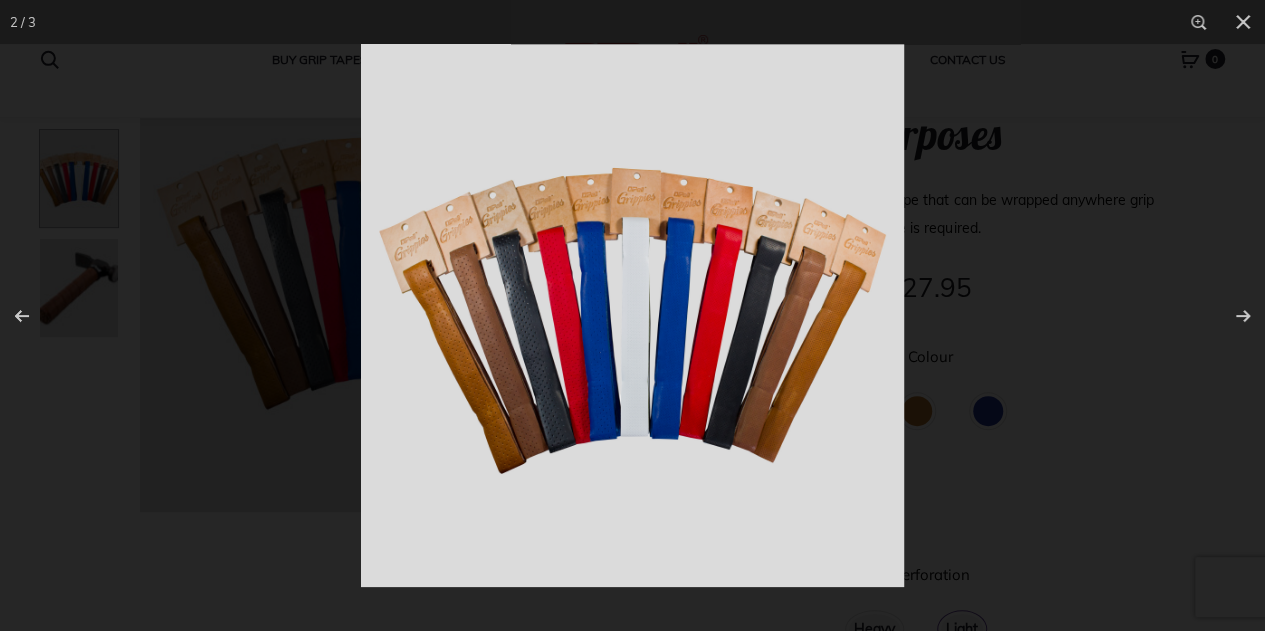 click at bounding box center (632, 315) 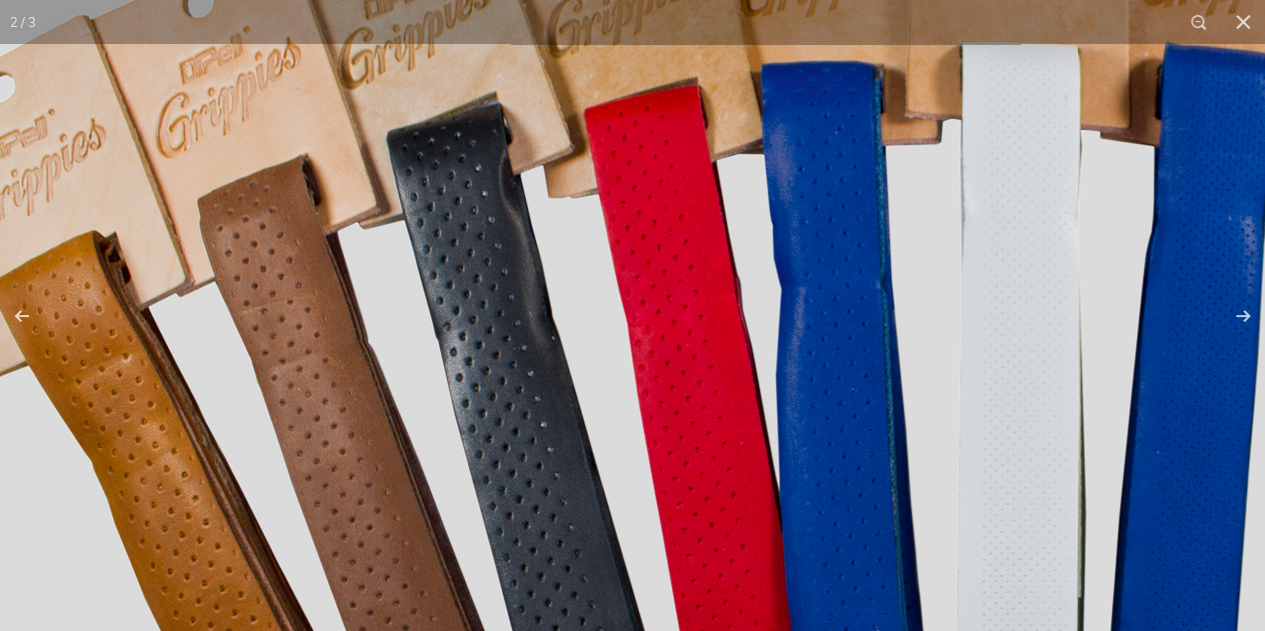 click at bounding box center (1007, 478) 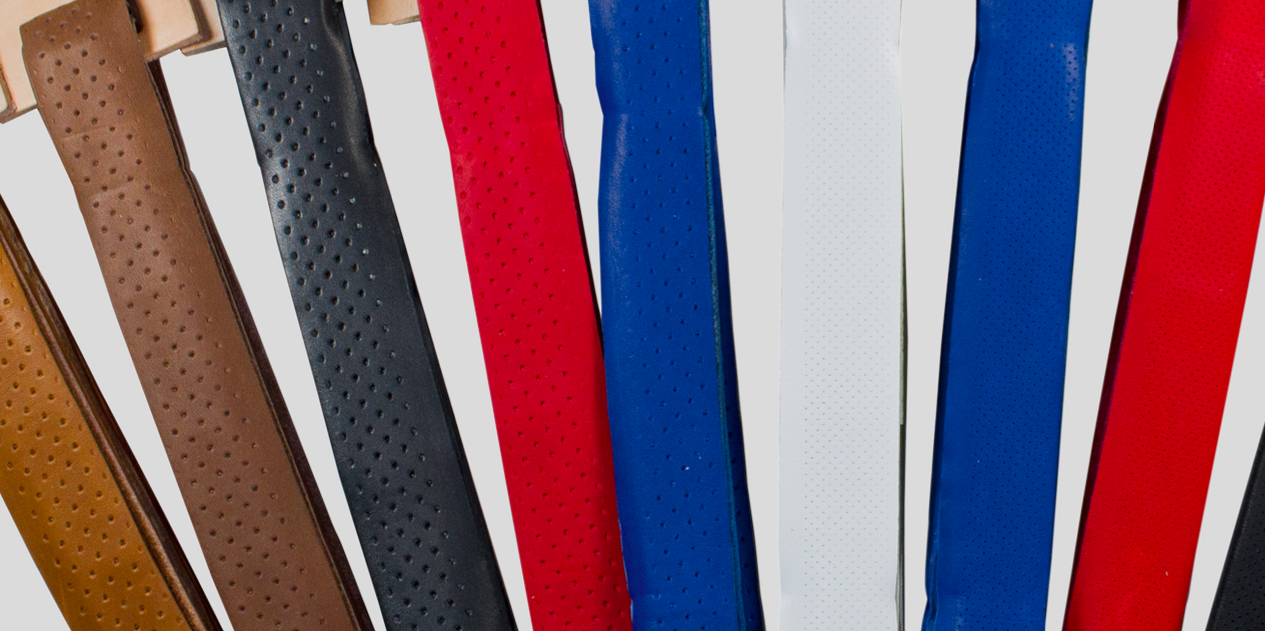 click at bounding box center [829, 305] 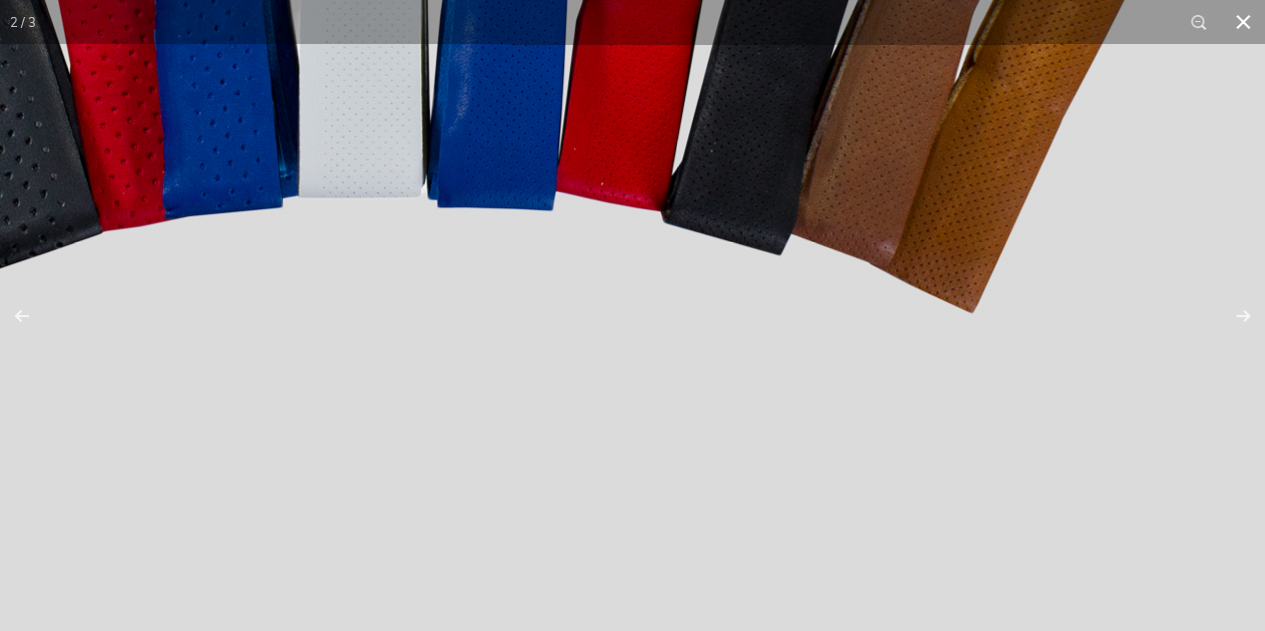 click at bounding box center [1243, 22] 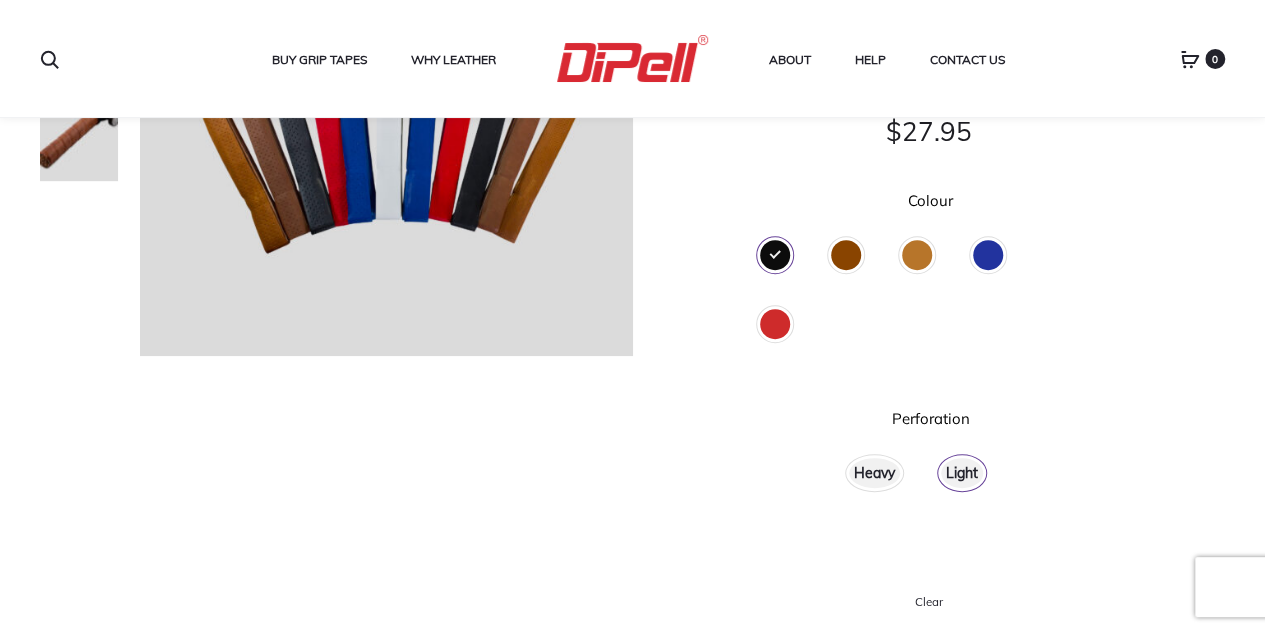 scroll, scrollTop: 366, scrollLeft: 0, axis: vertical 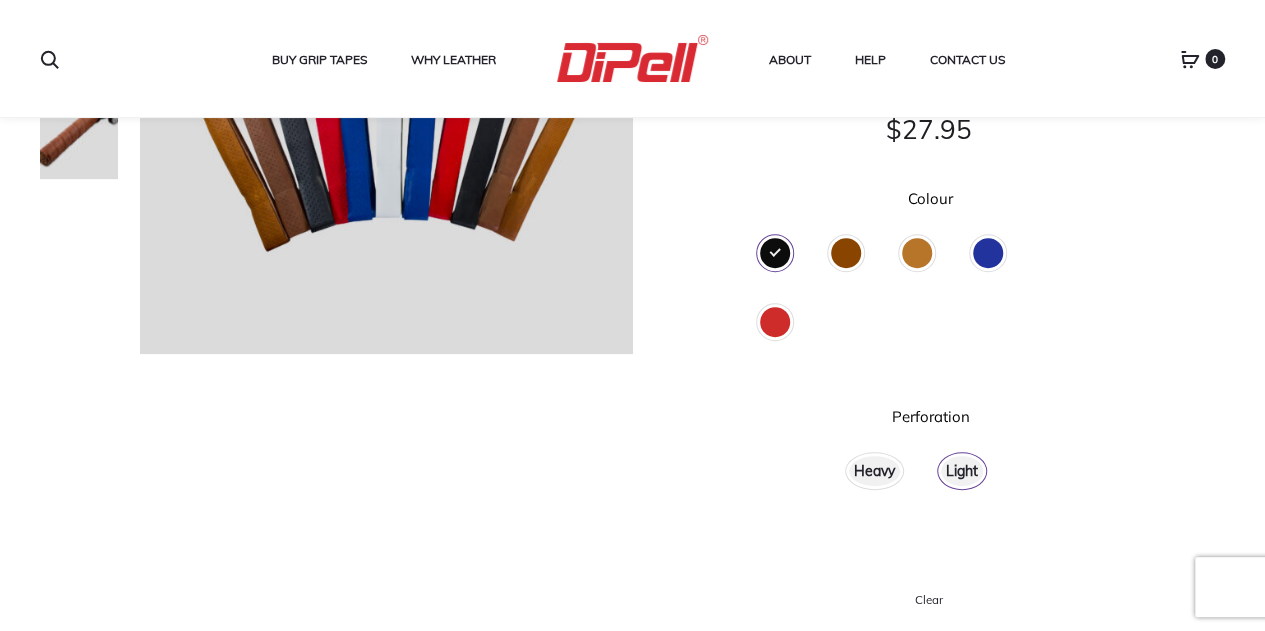 click on "Heavy" 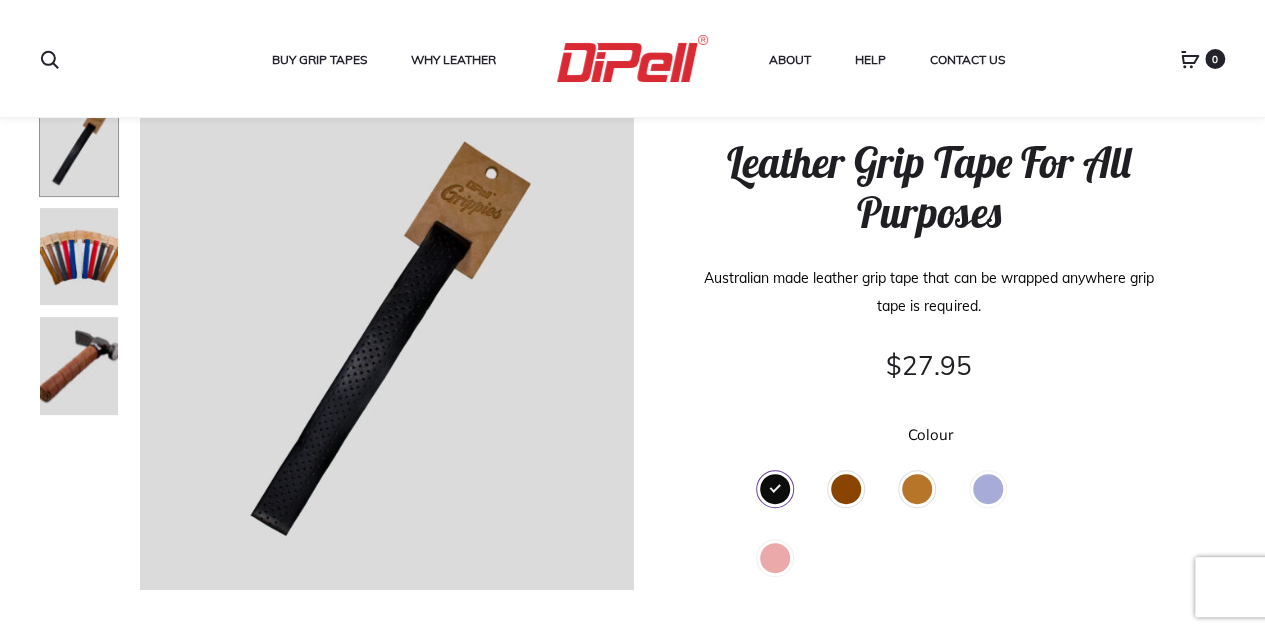 scroll, scrollTop: 128, scrollLeft: 0, axis: vertical 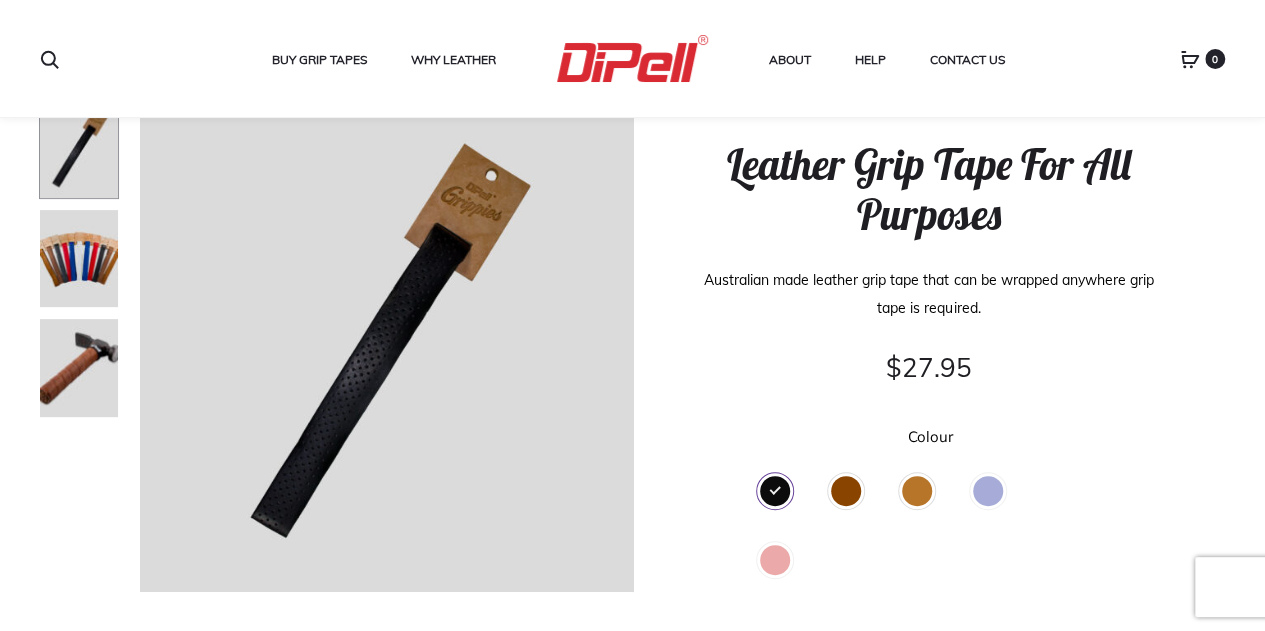 click on "Brown" 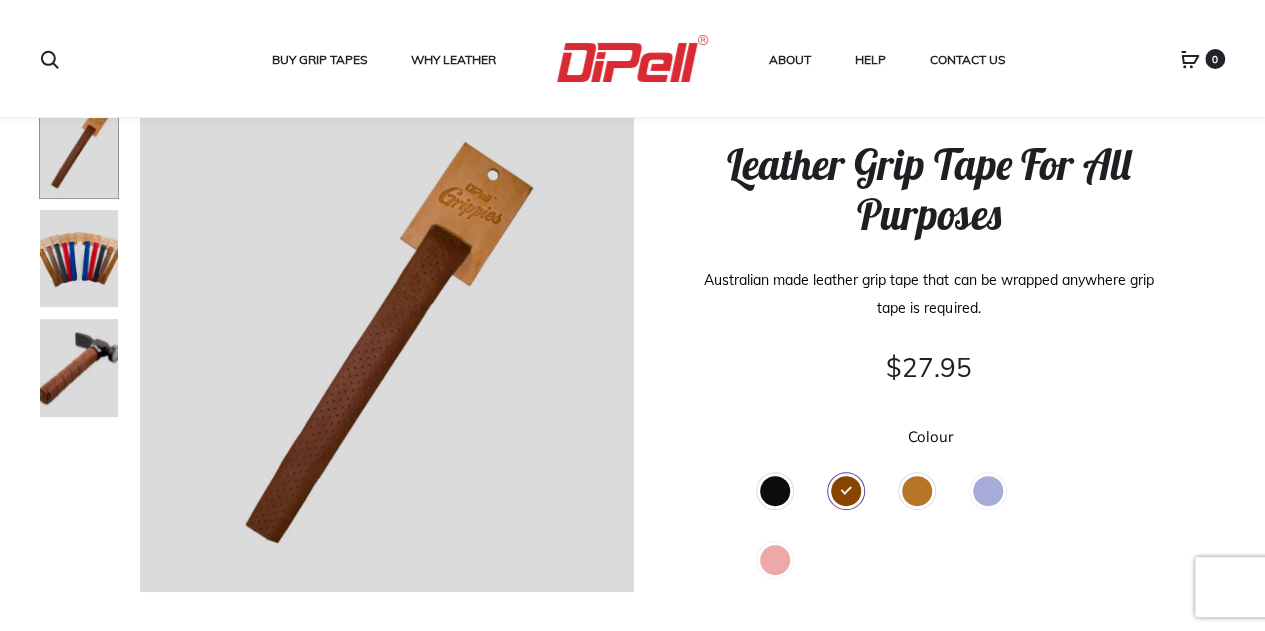 click on "Blue" 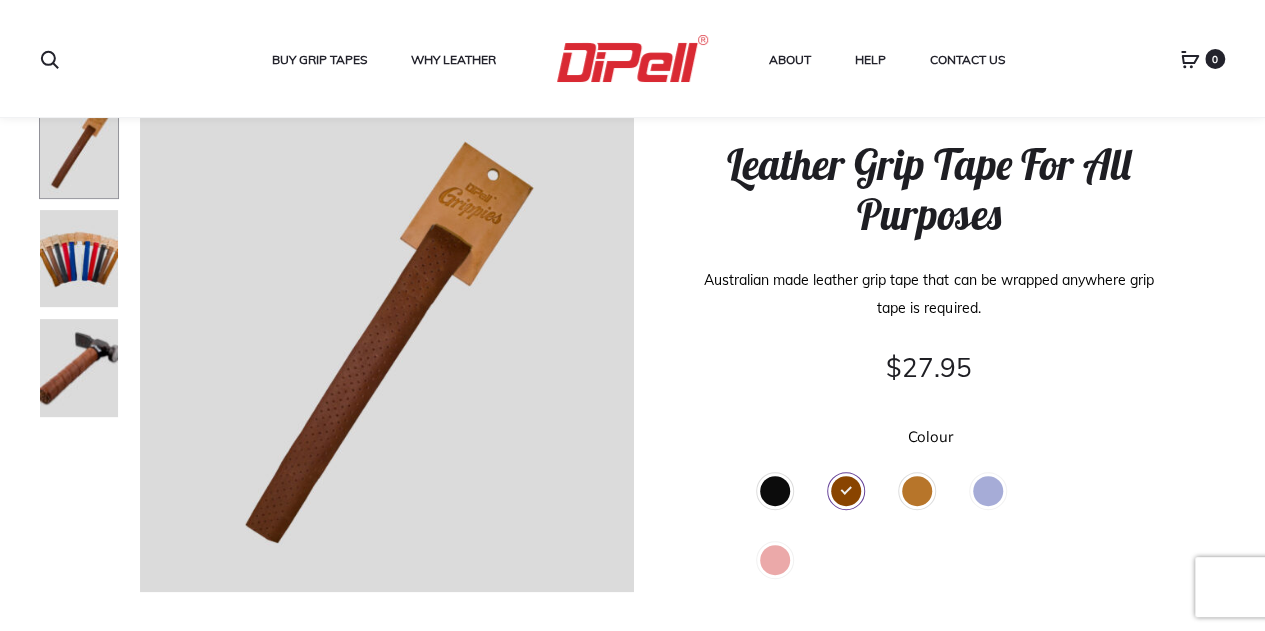click on "Tan" 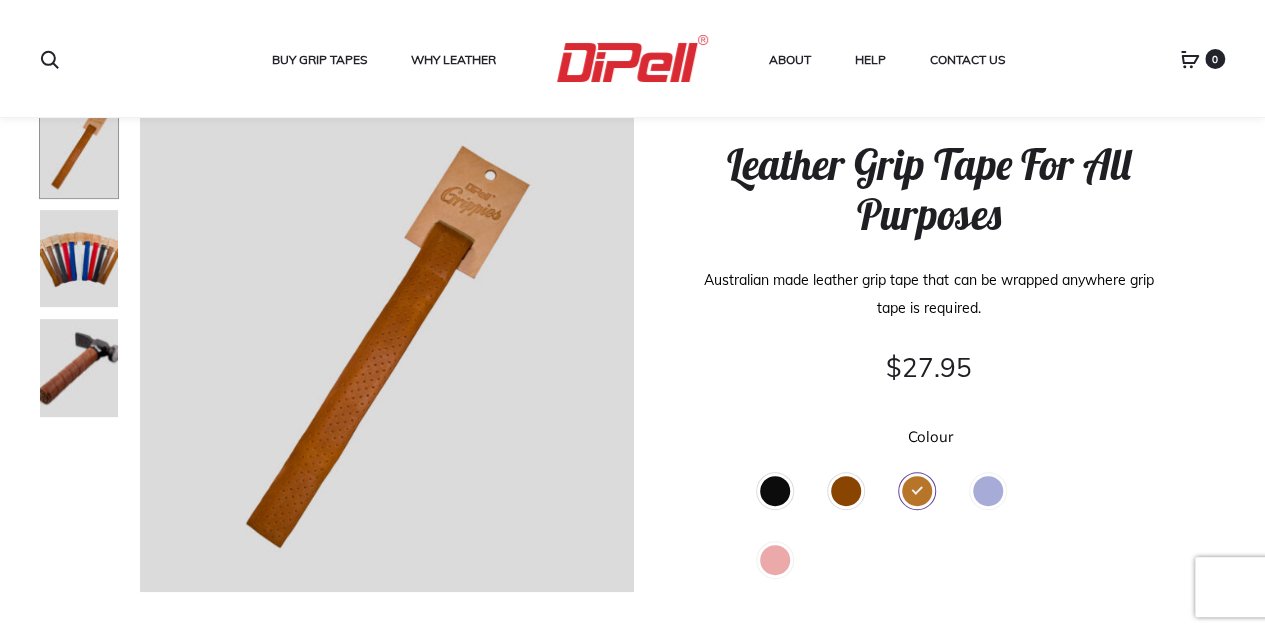 click on "Red" 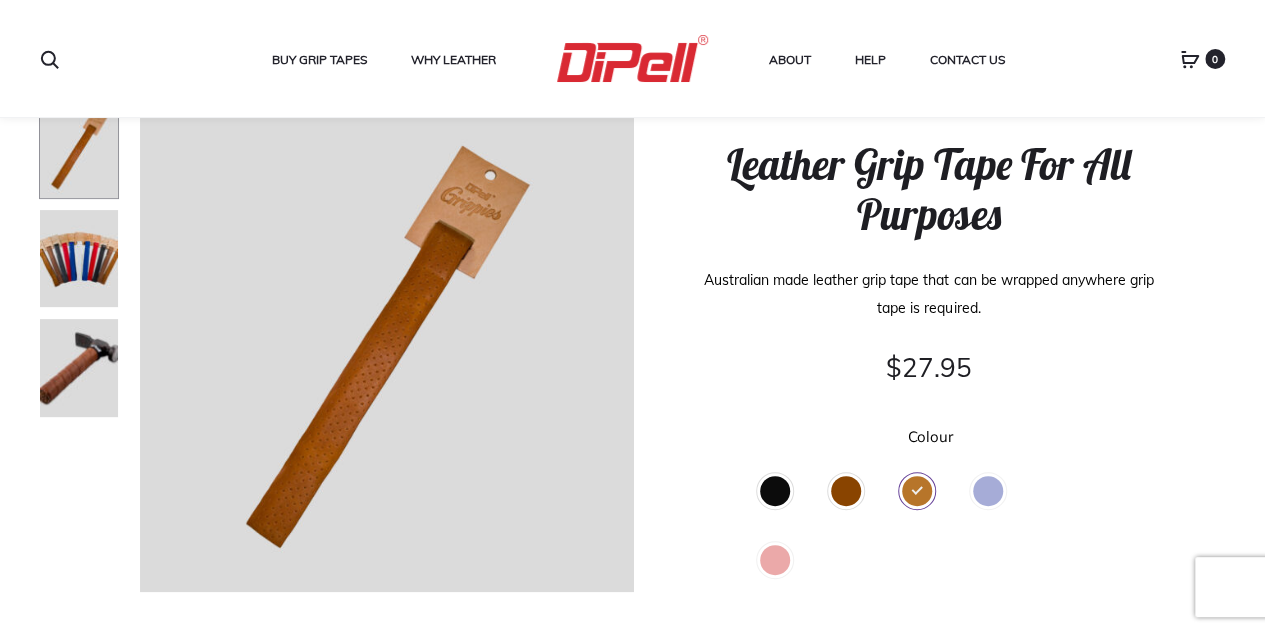 click on "Black" 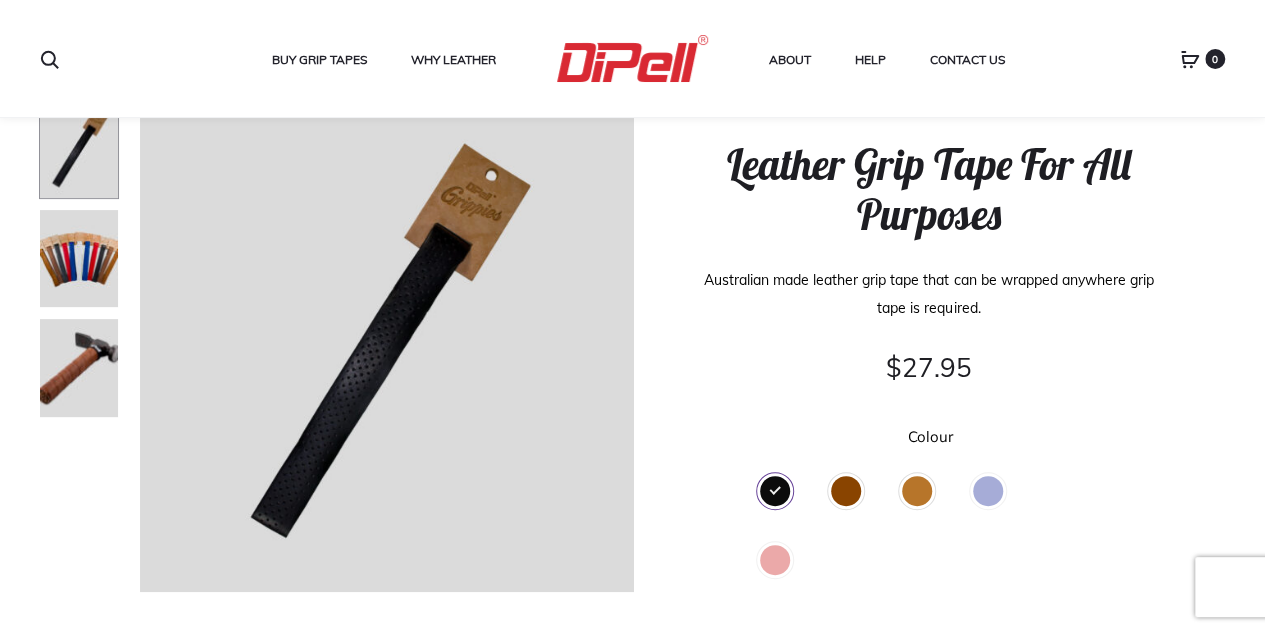 click on "Brown" 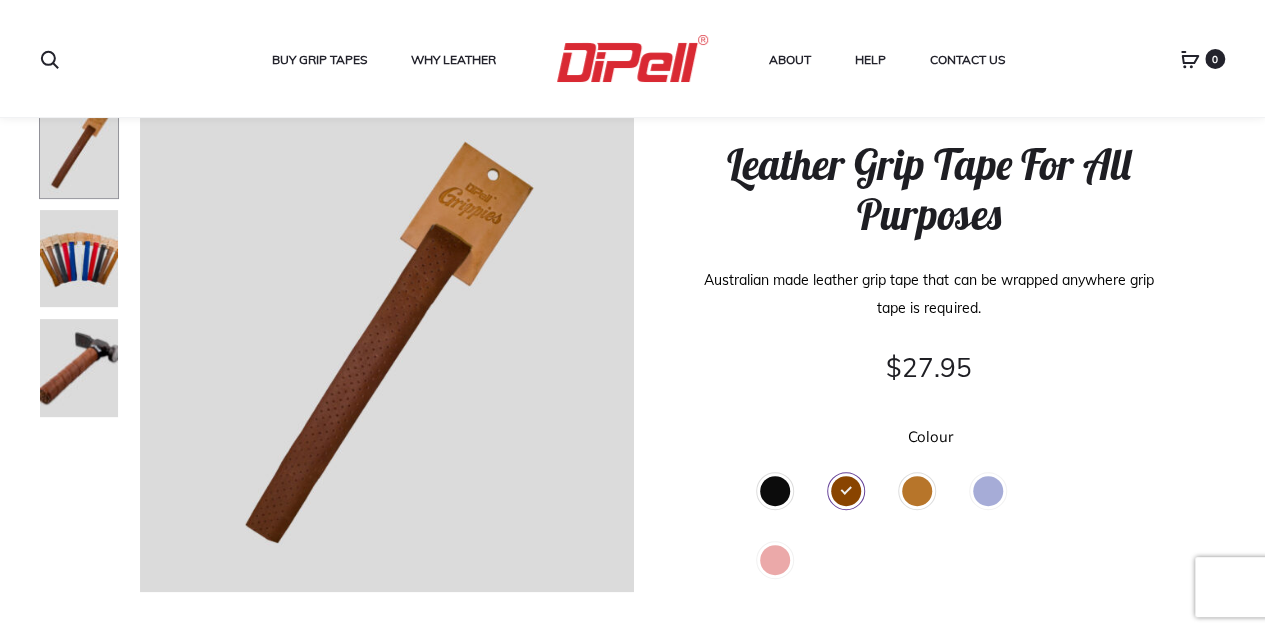 click on "Tan" 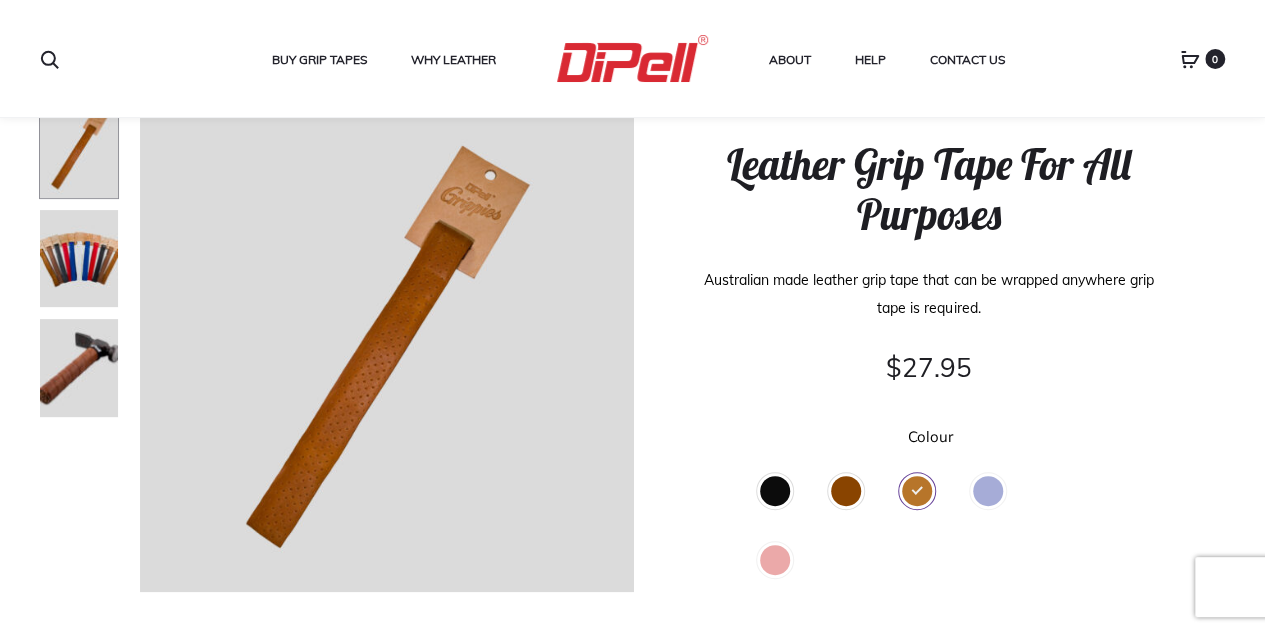 click on "Blue" 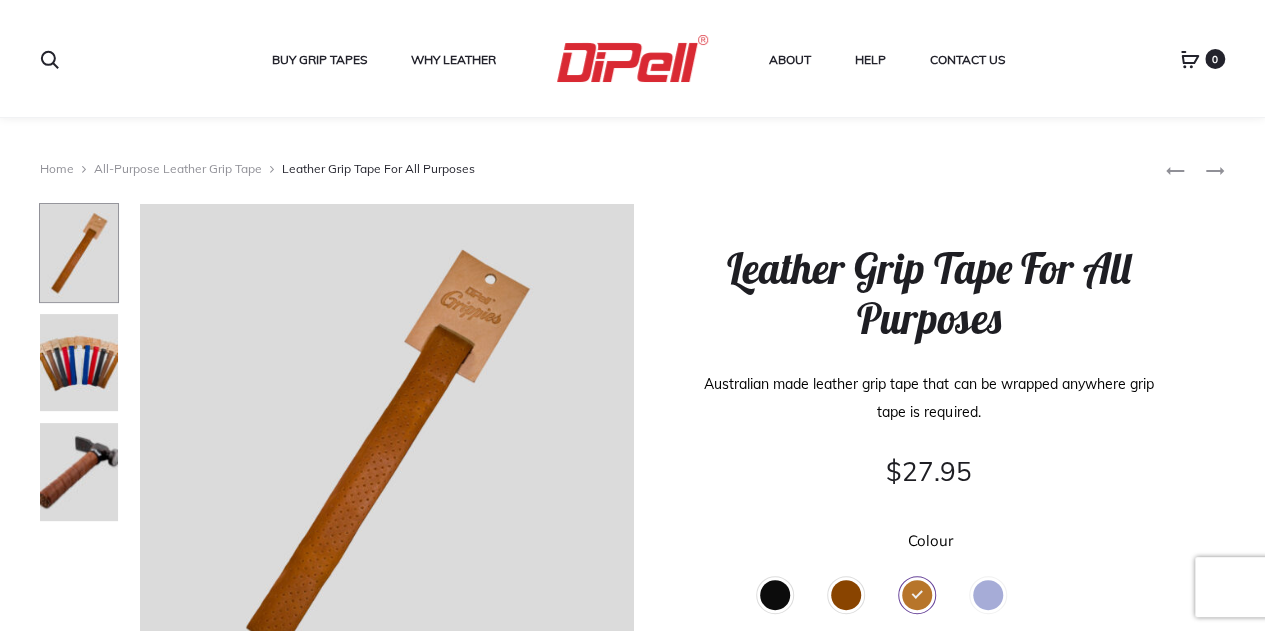 scroll, scrollTop: 0, scrollLeft: 0, axis: both 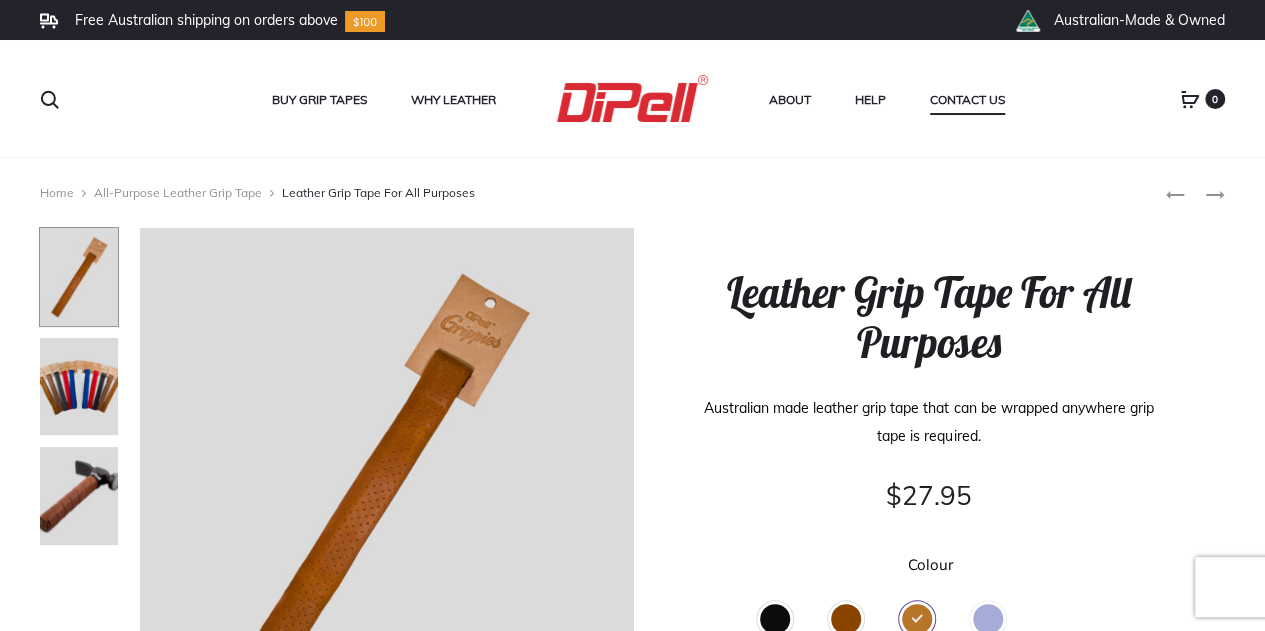 click on "Contact Us" at bounding box center (967, 100) 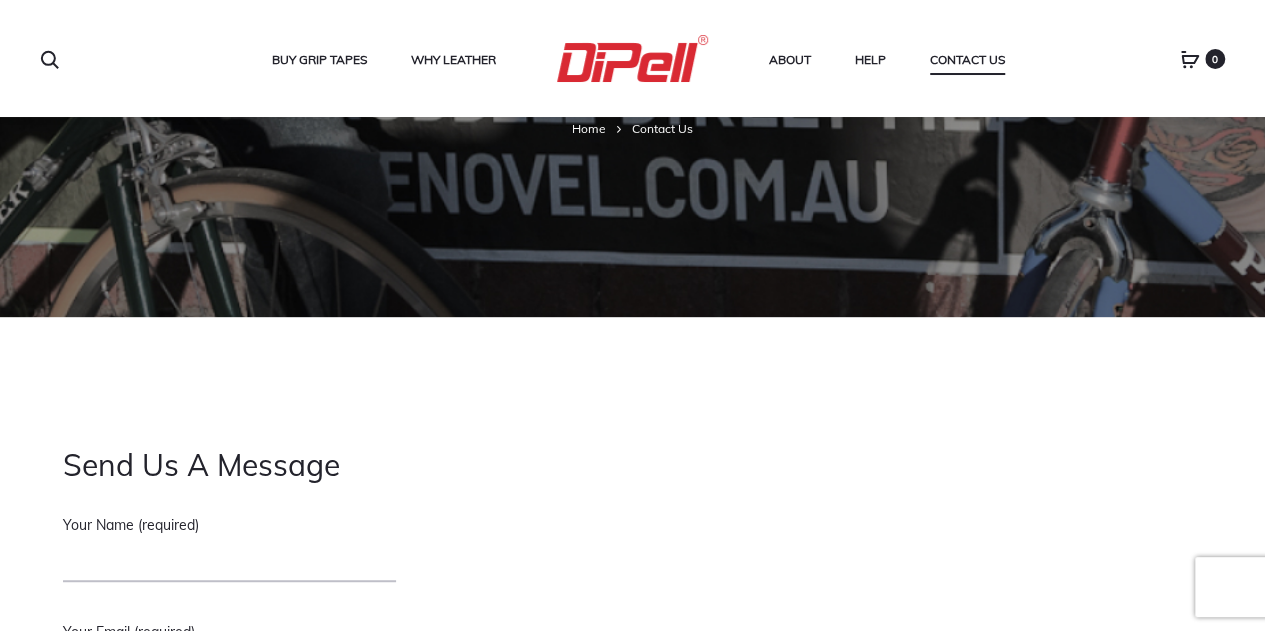 scroll, scrollTop: 0, scrollLeft: 0, axis: both 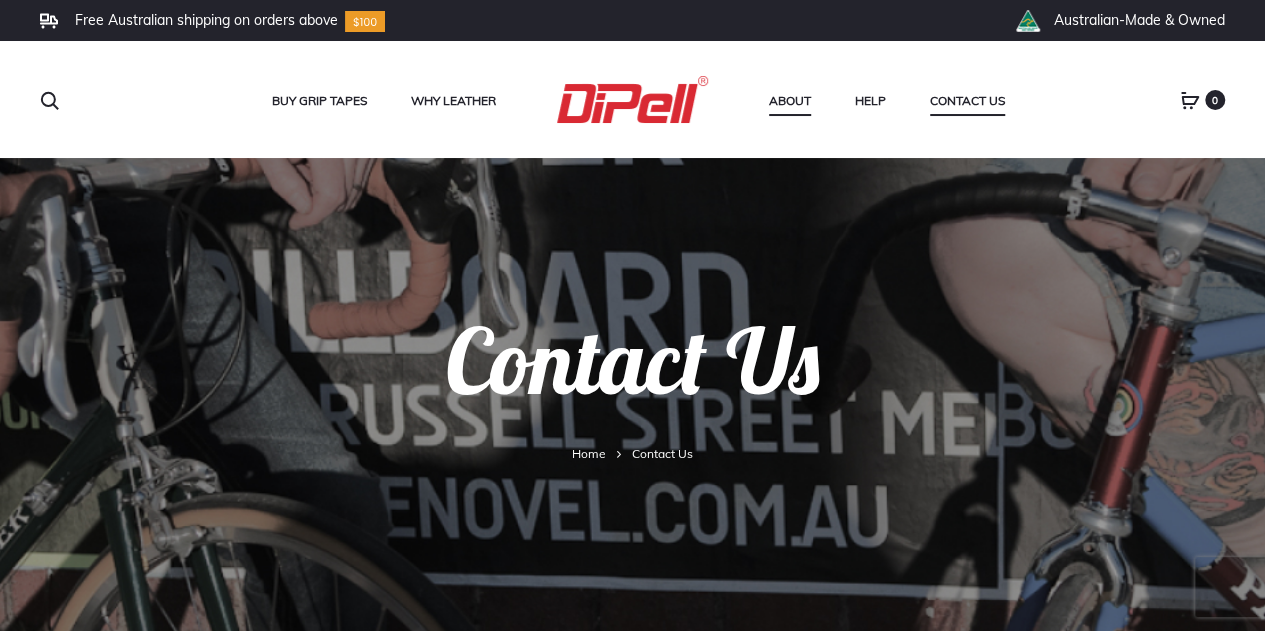click on "About" at bounding box center [790, 101] 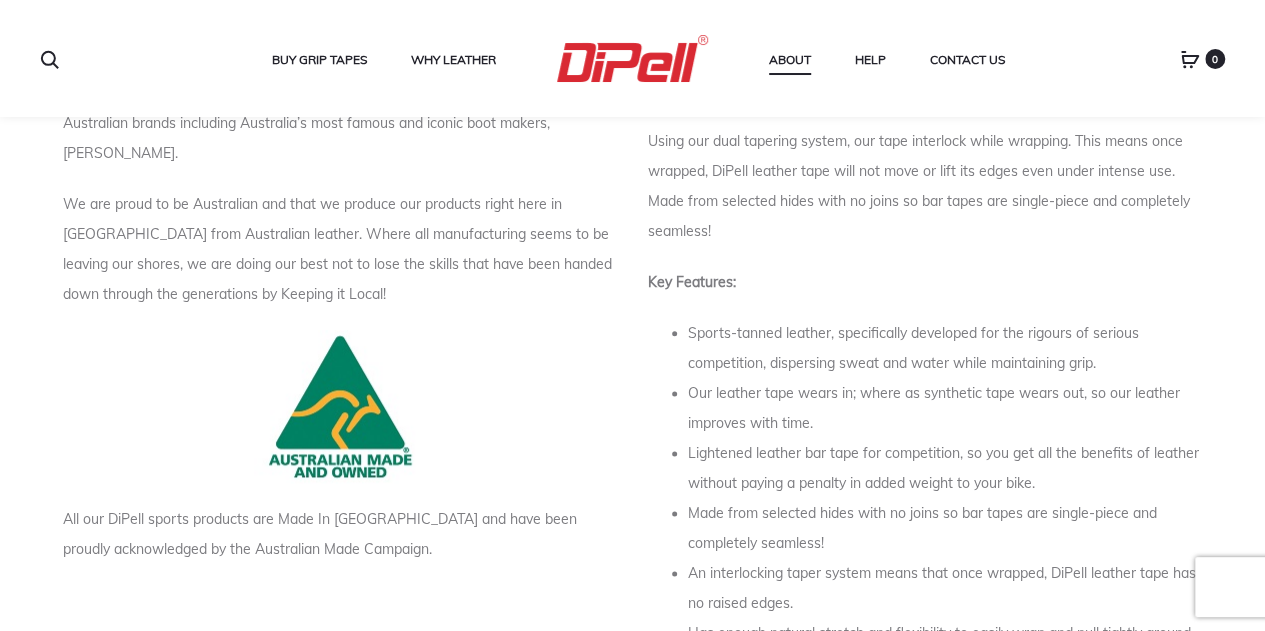 scroll, scrollTop: 1056, scrollLeft: 0, axis: vertical 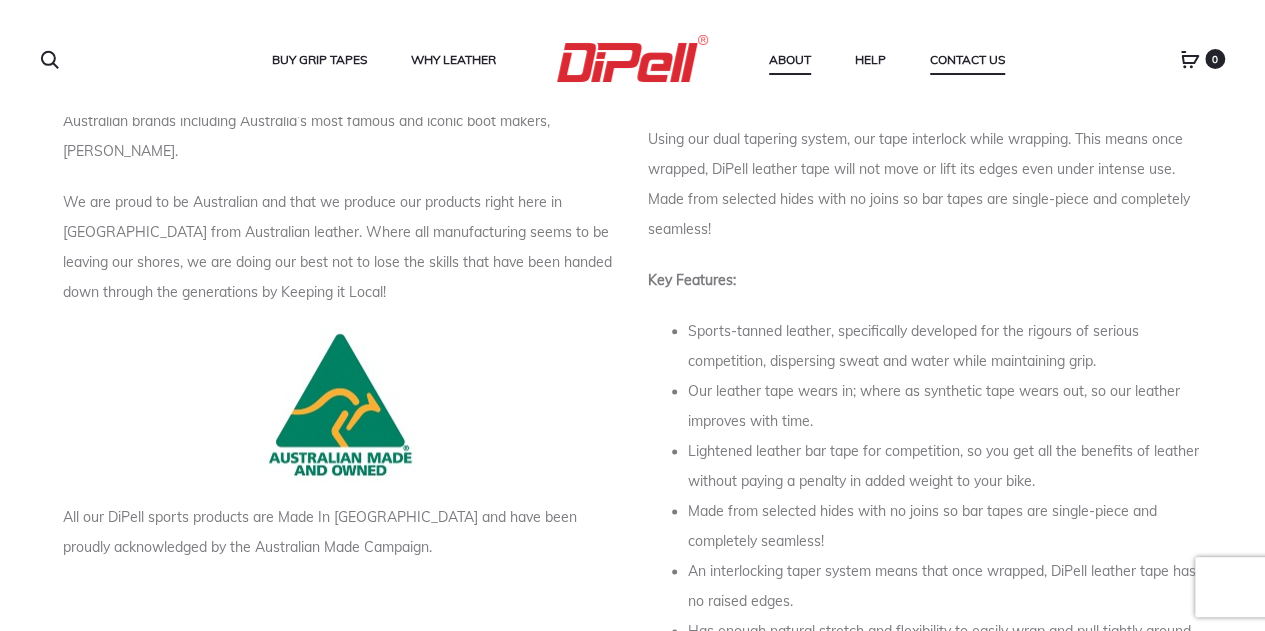 click on "Contact Us" at bounding box center [967, 60] 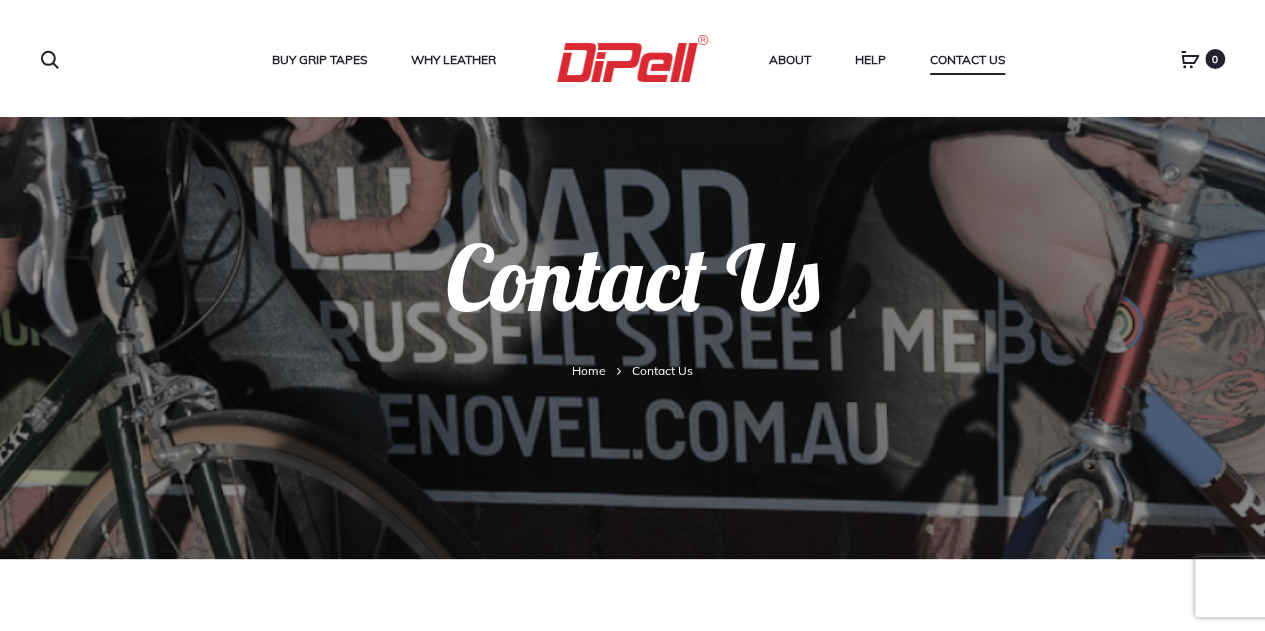 scroll, scrollTop: 0, scrollLeft: 0, axis: both 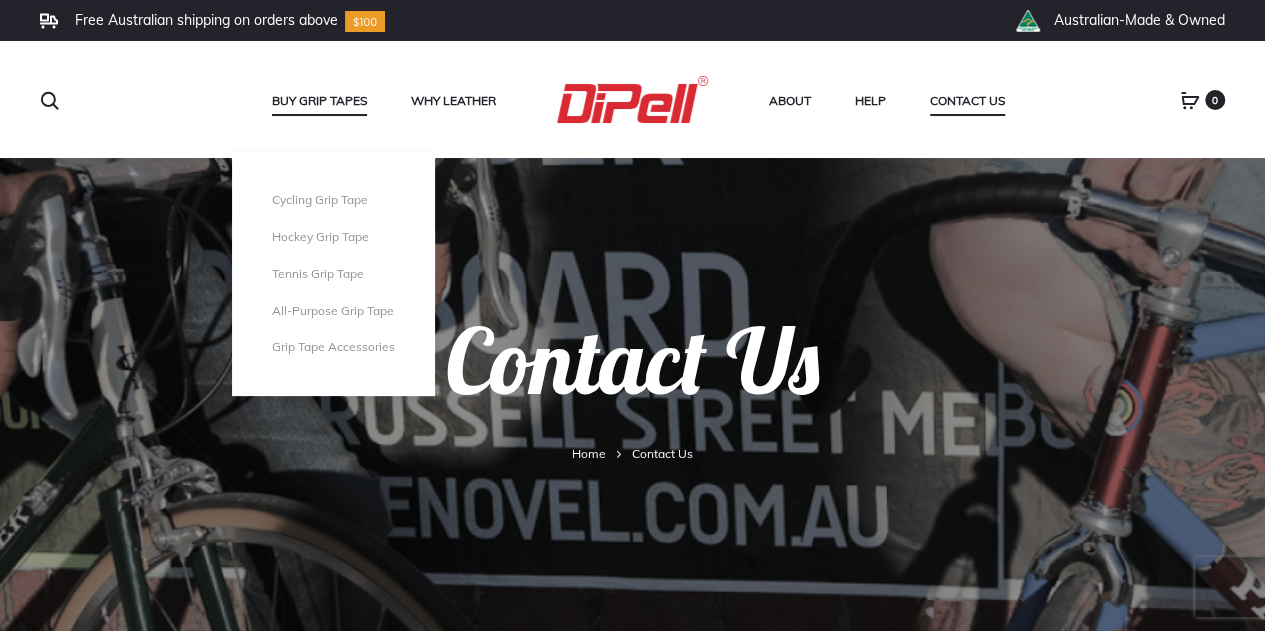 click on "Buy Grip Tapes" at bounding box center (319, 101) 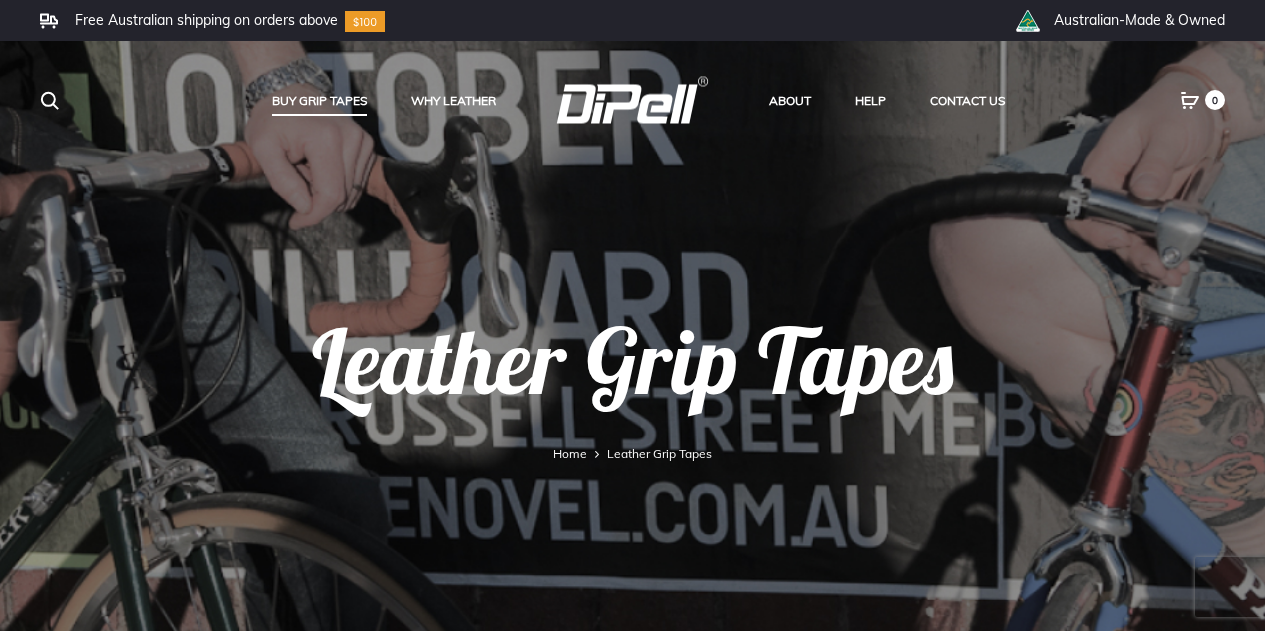 scroll, scrollTop: 0, scrollLeft: 0, axis: both 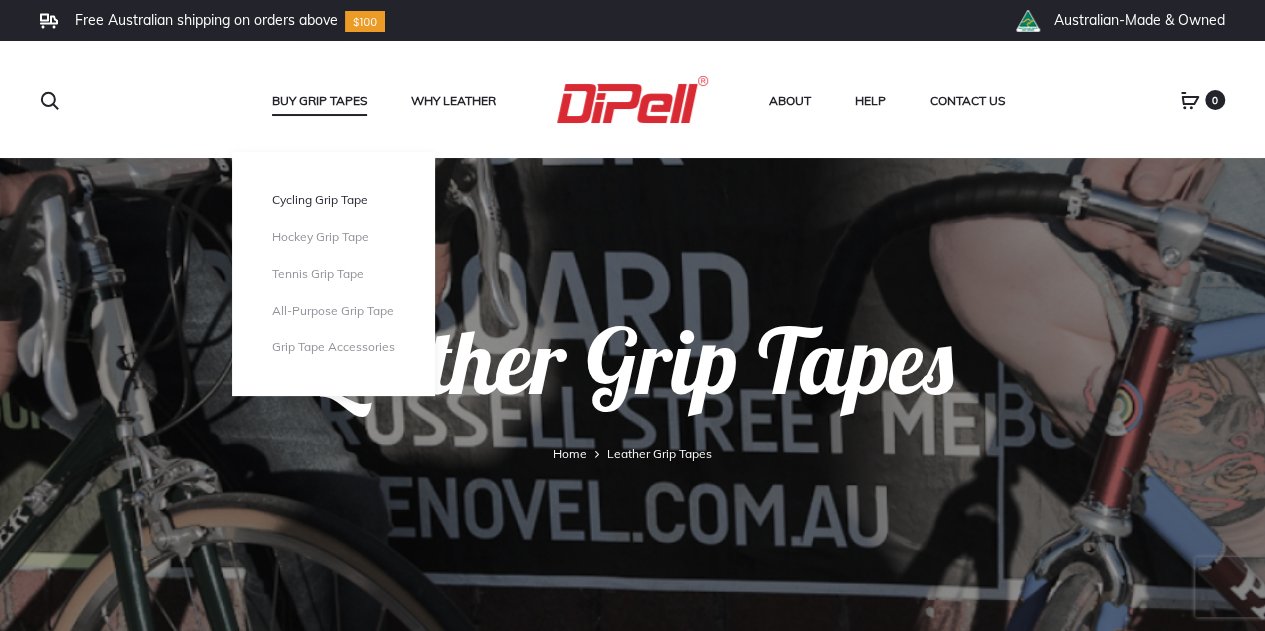click on "Cycling Grip Tape" at bounding box center [333, 200] 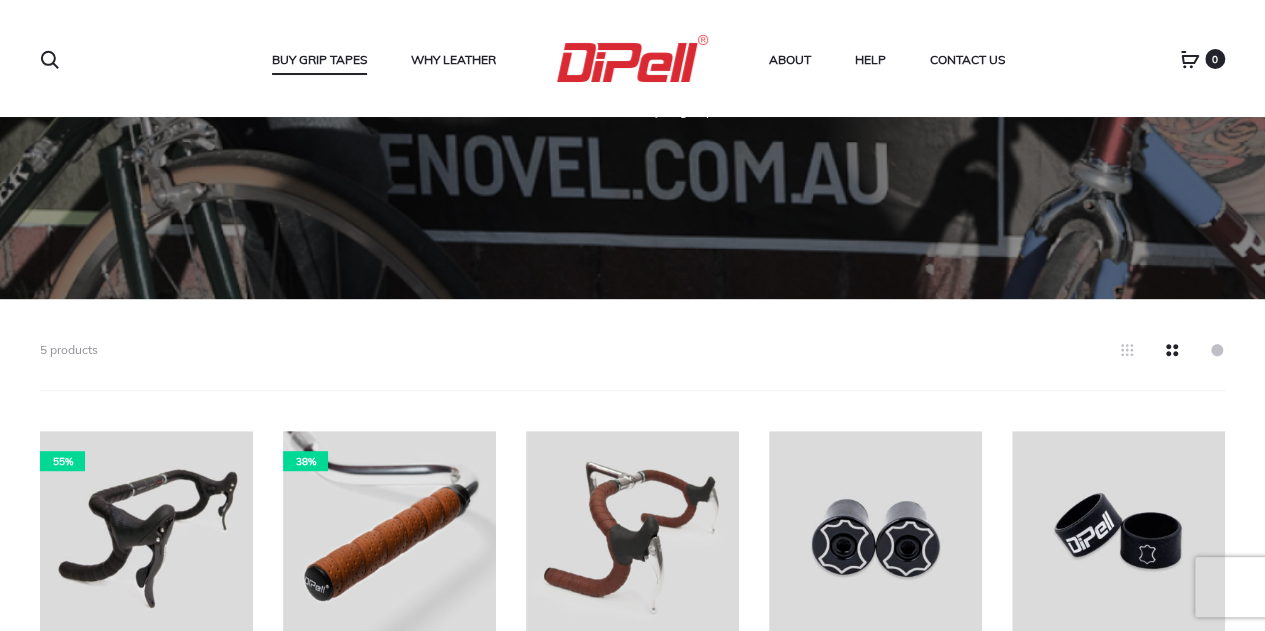 scroll, scrollTop: 342, scrollLeft: 0, axis: vertical 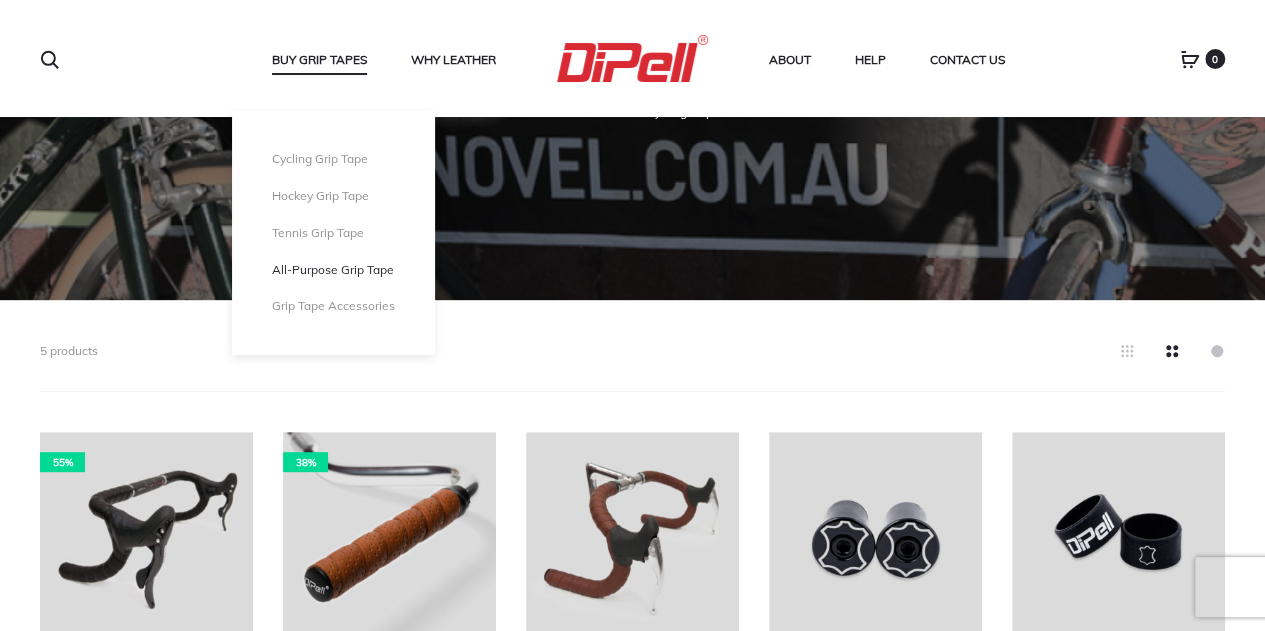 click on "All-Purpose Grip Tape" at bounding box center [333, 270] 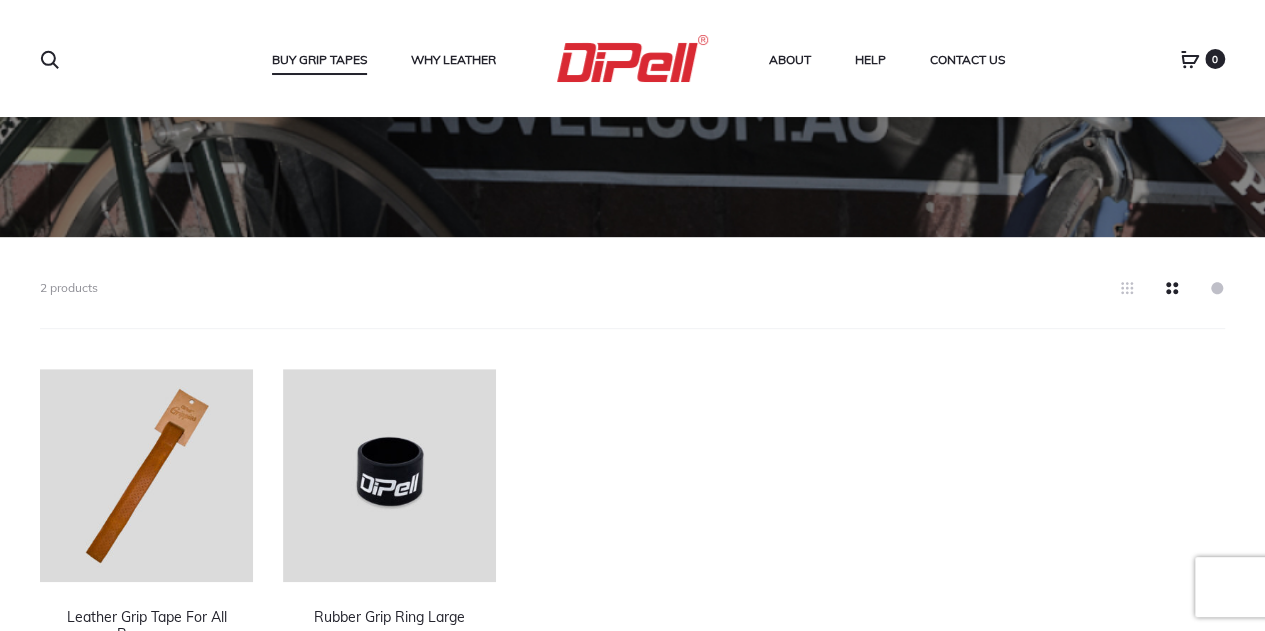 scroll, scrollTop: 704, scrollLeft: 0, axis: vertical 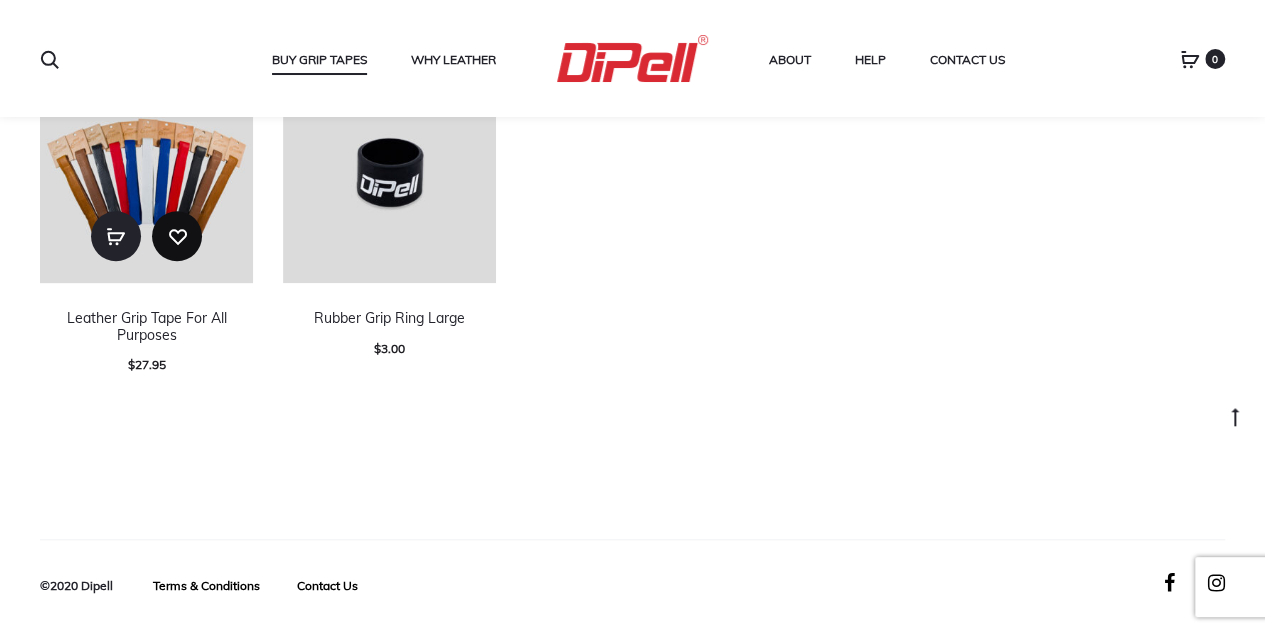 click at bounding box center [146, 176] 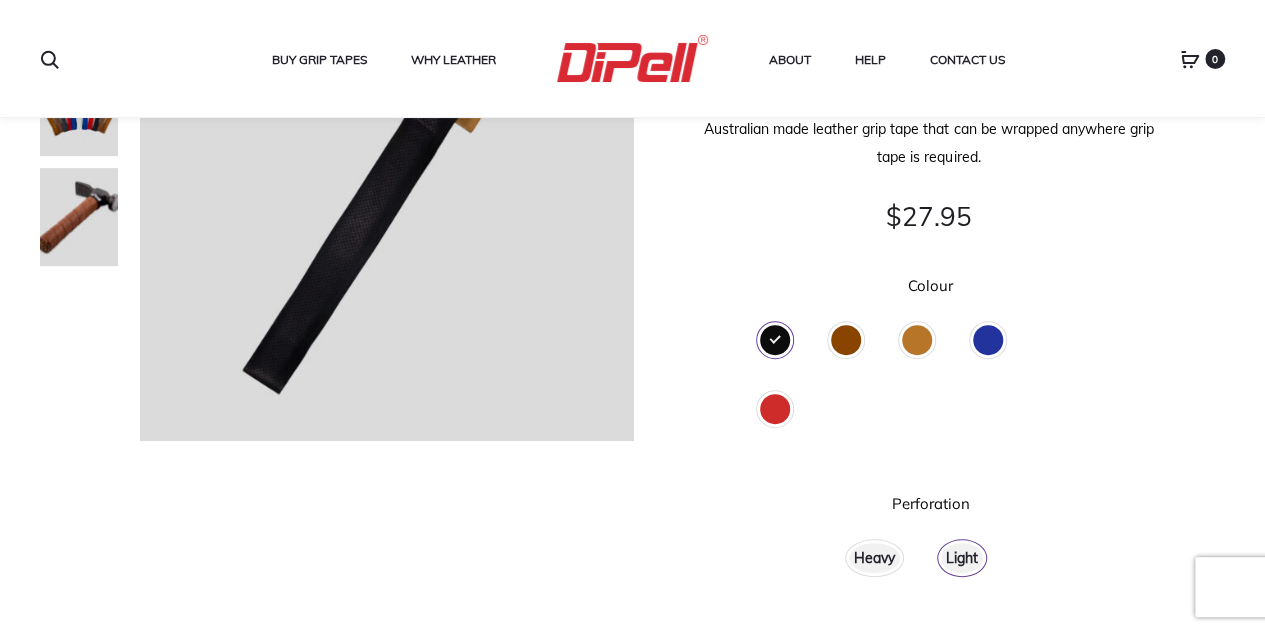 scroll, scrollTop: 280, scrollLeft: 0, axis: vertical 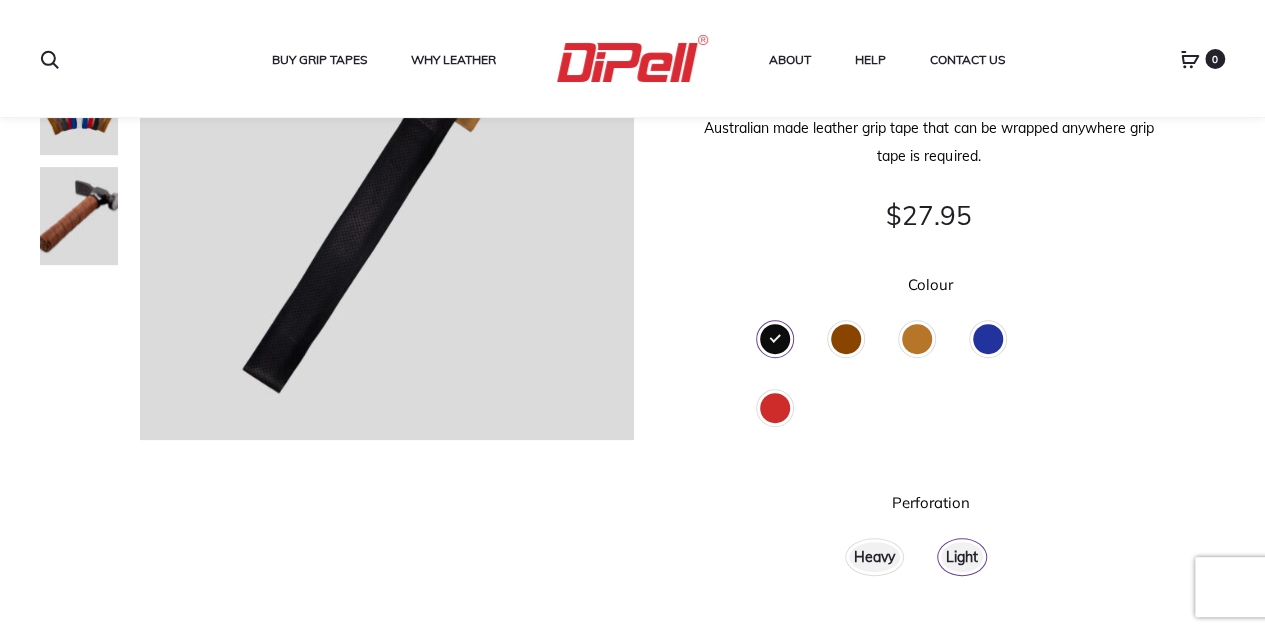 click on "Brown" 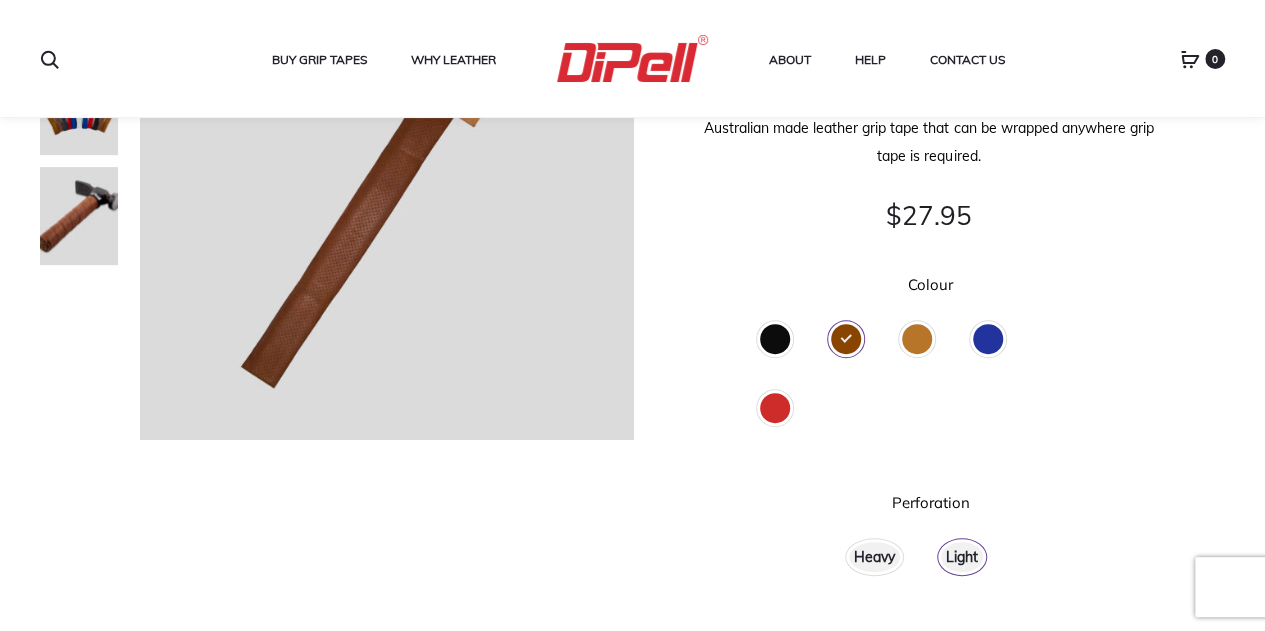 click on "Heavy" 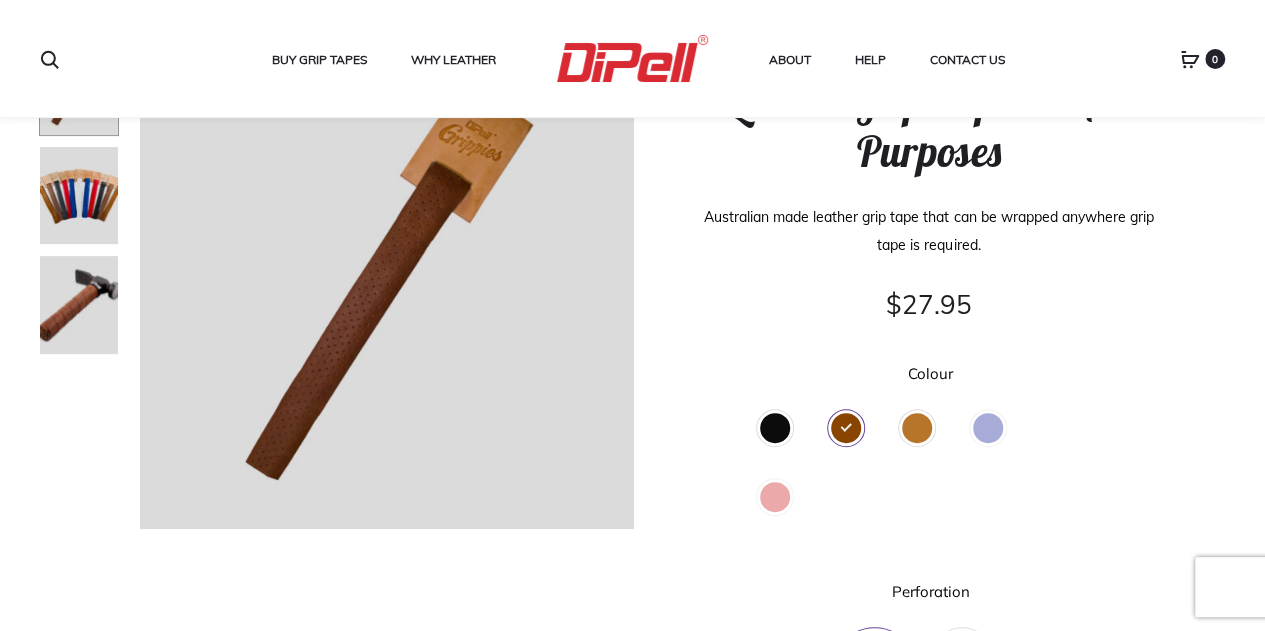 scroll, scrollTop: 190, scrollLeft: 0, axis: vertical 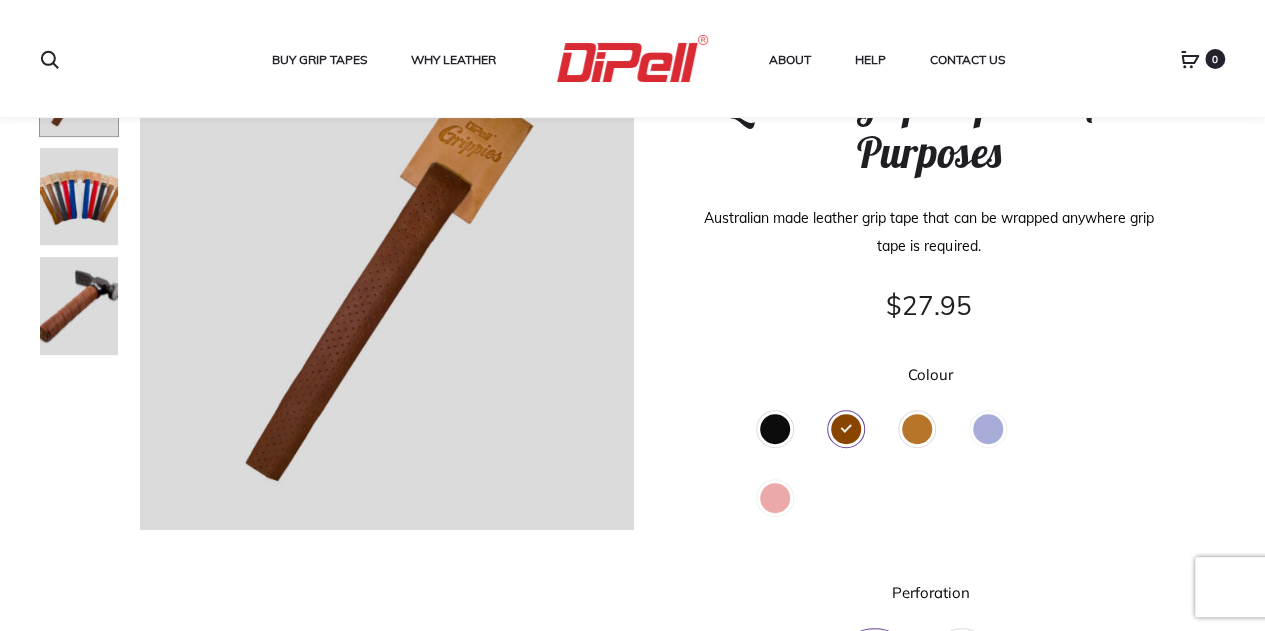 click on "Tan" 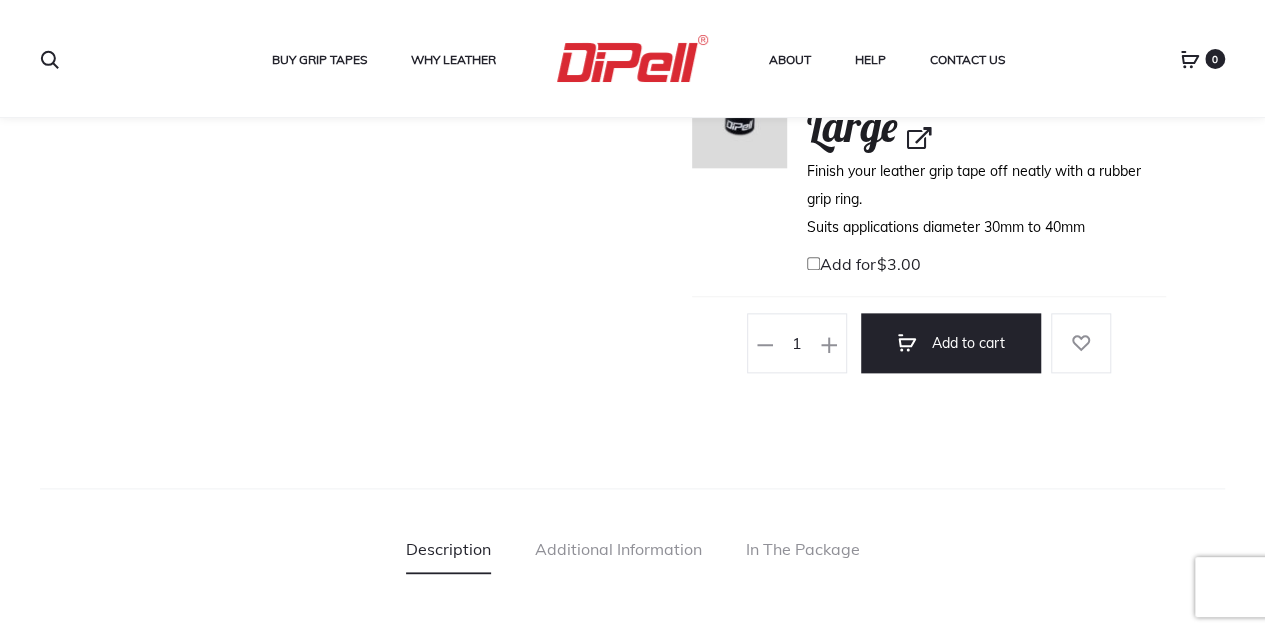 scroll, scrollTop: 1046, scrollLeft: 0, axis: vertical 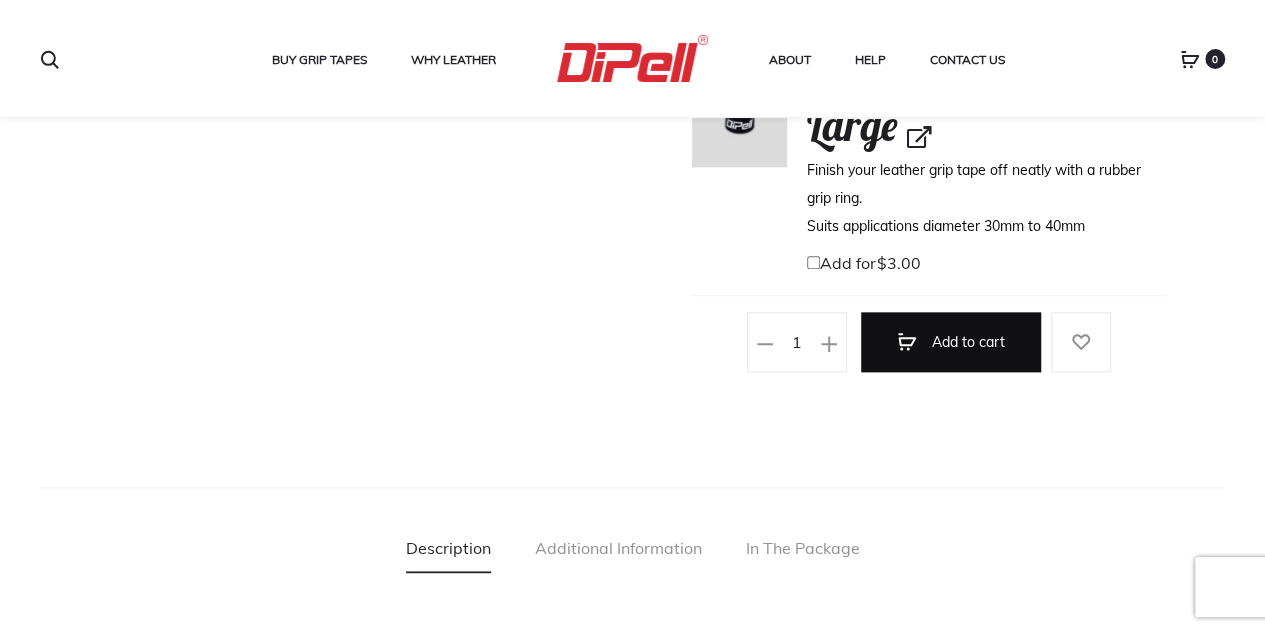 click on "Add to cart" 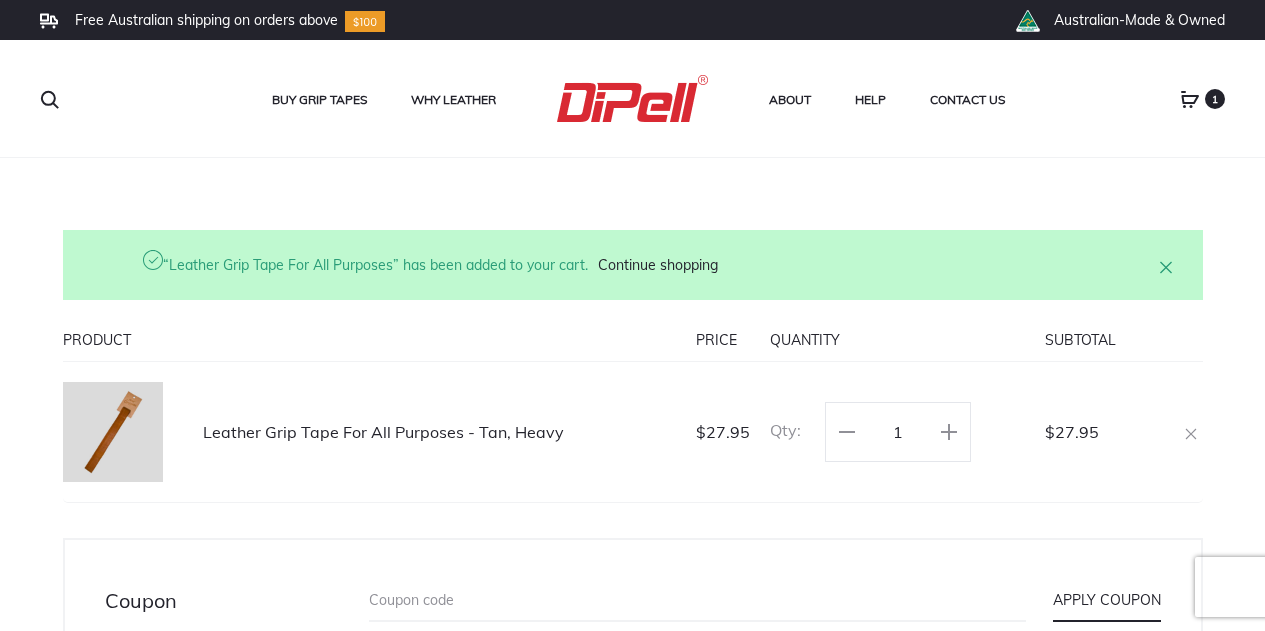 scroll, scrollTop: 0, scrollLeft: 0, axis: both 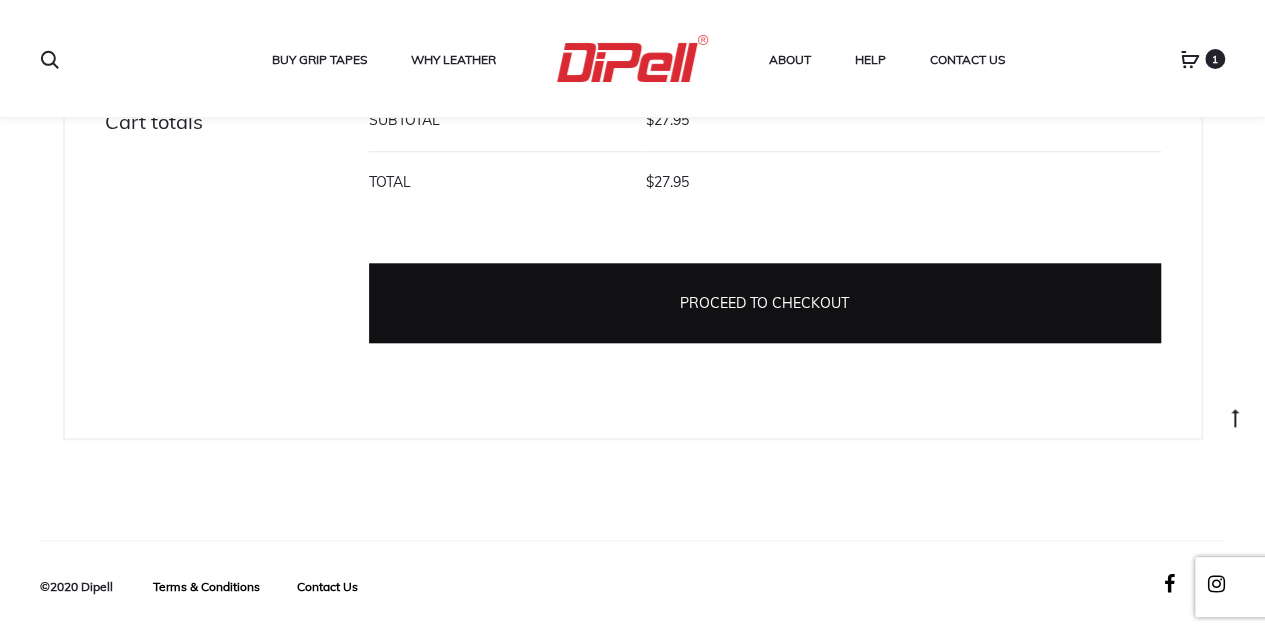 click on "Proceed to checkout" at bounding box center [765, 303] 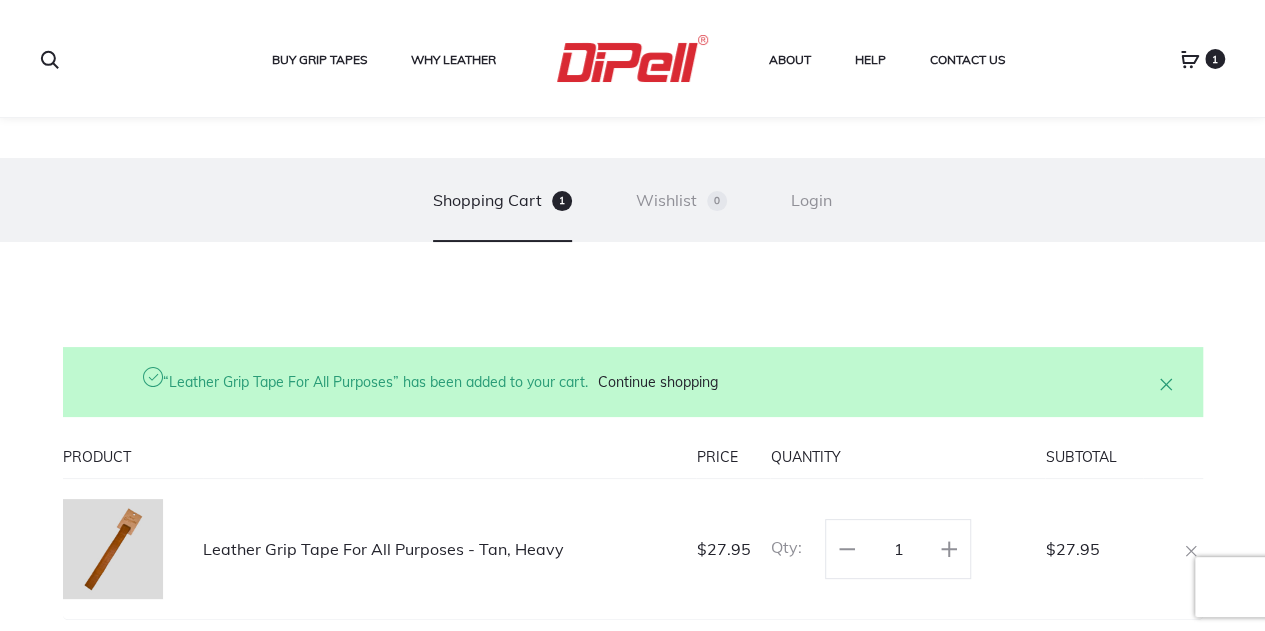 scroll, scrollTop: 131, scrollLeft: 0, axis: vertical 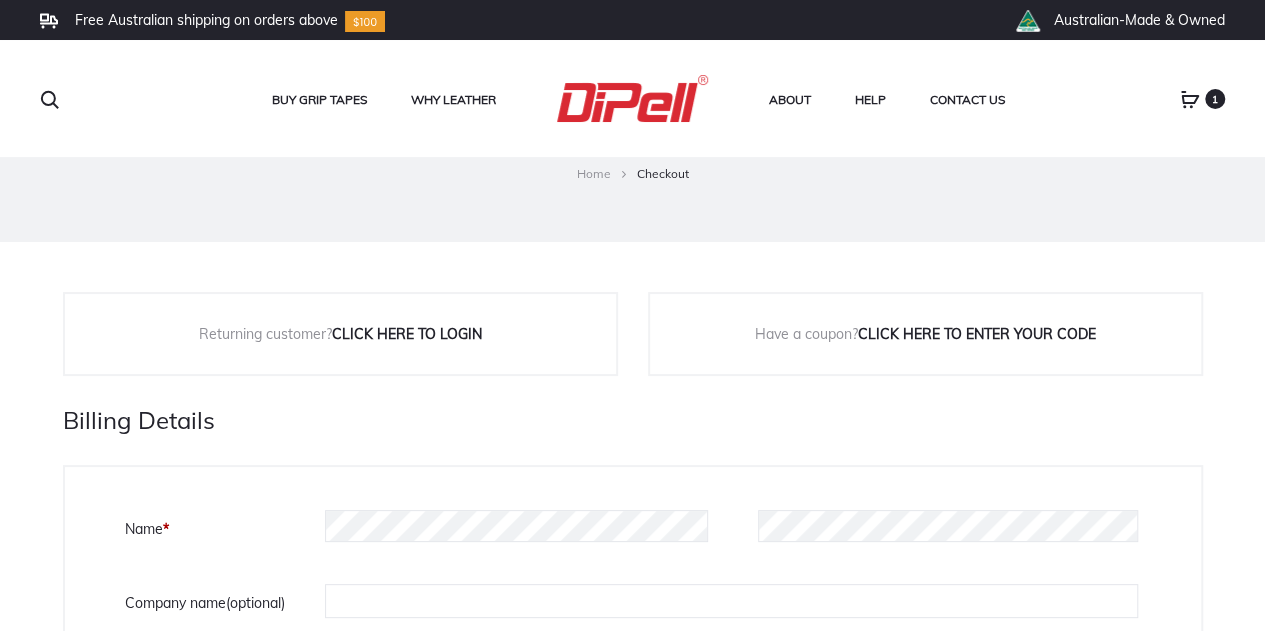 select on "VIC" 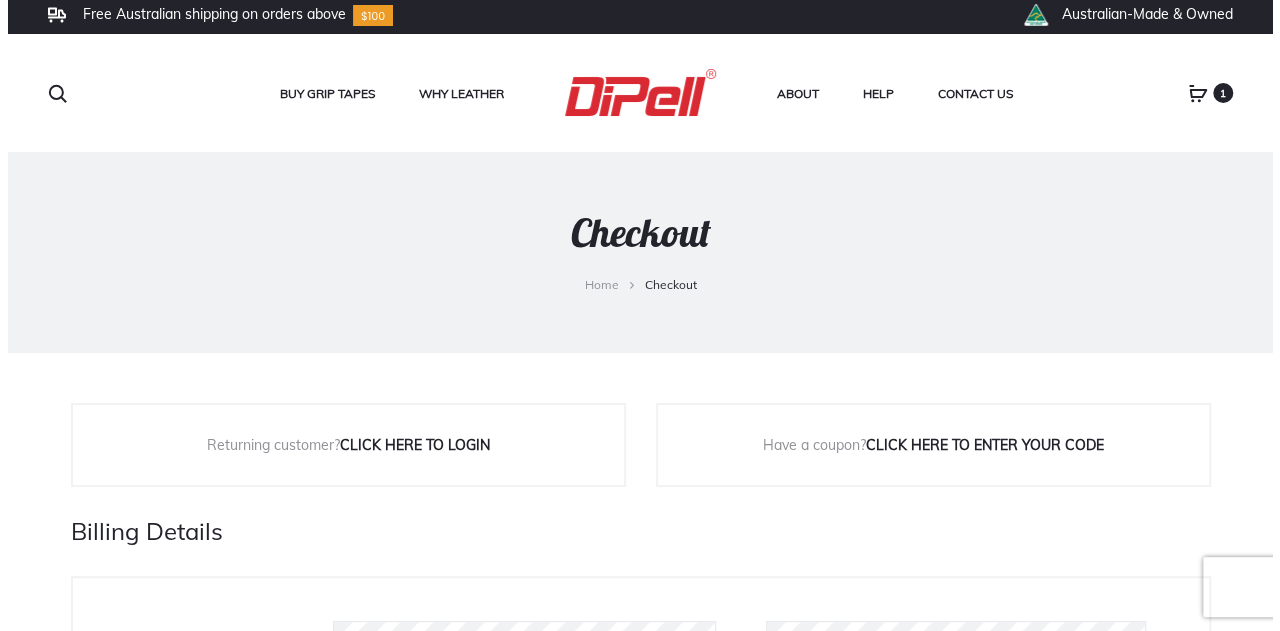 scroll, scrollTop: 0, scrollLeft: 0, axis: both 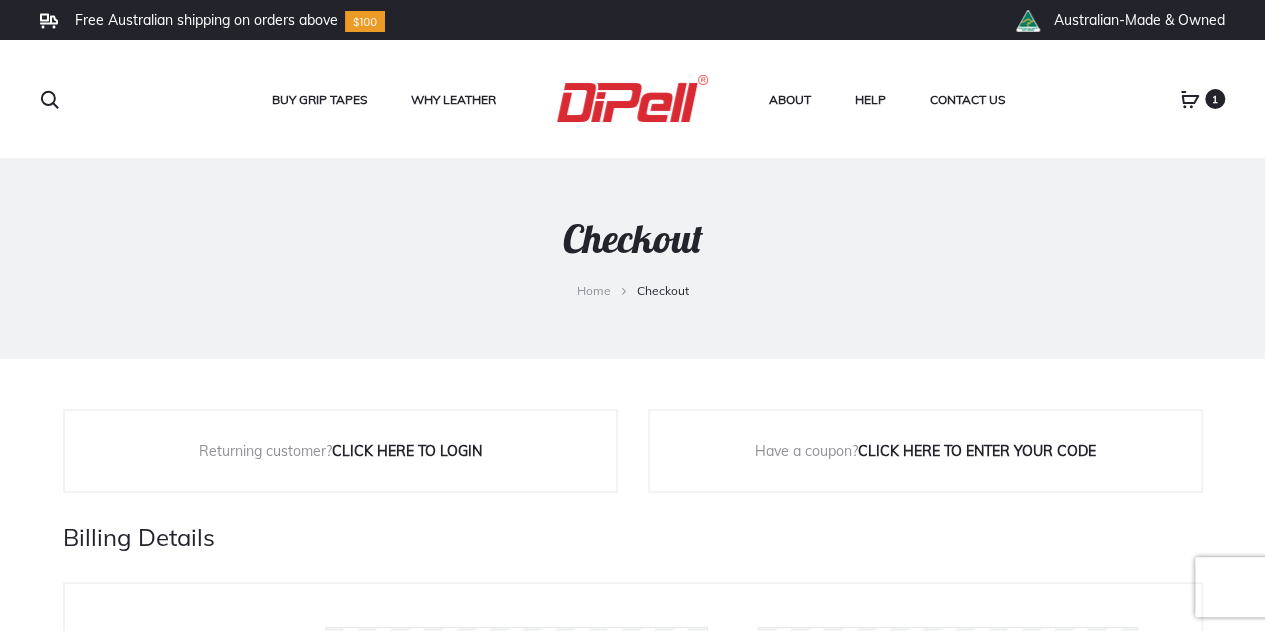 click on "1" at bounding box center [1215, 99] 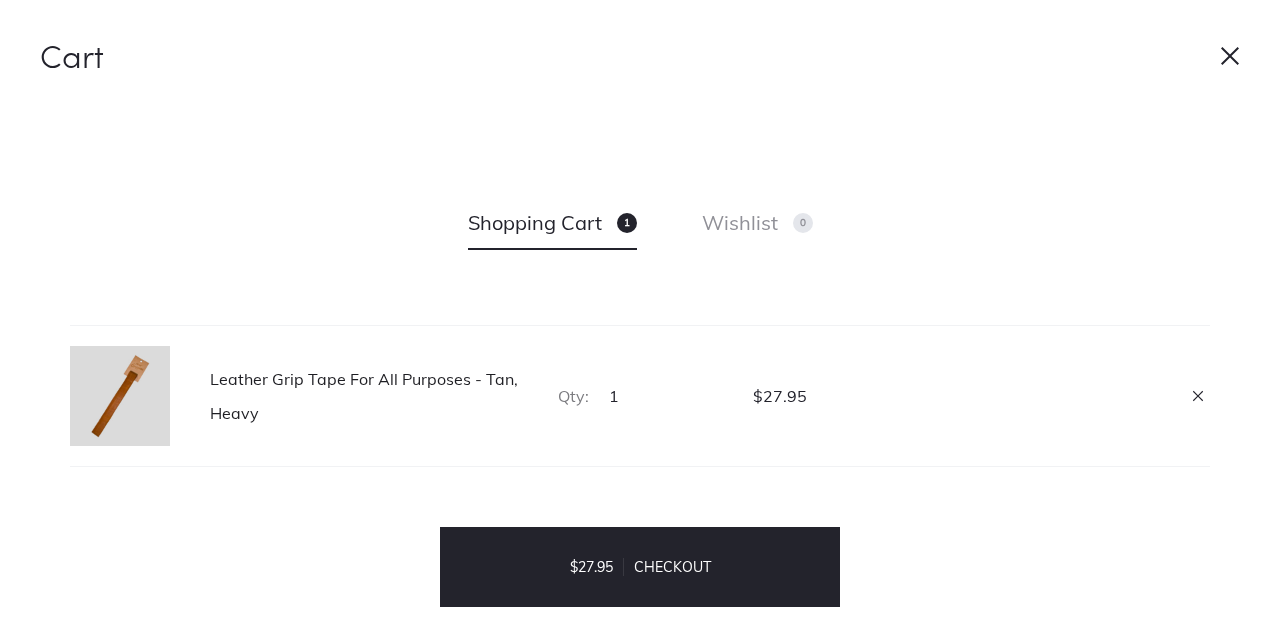 click 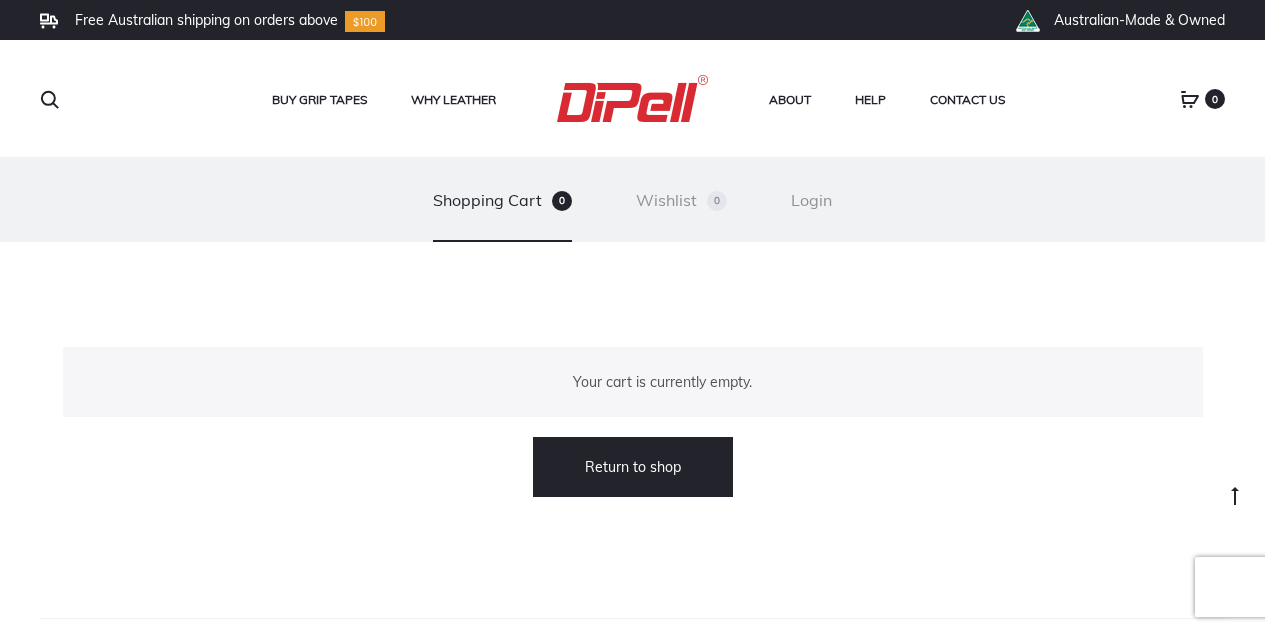 scroll, scrollTop: 0, scrollLeft: 0, axis: both 